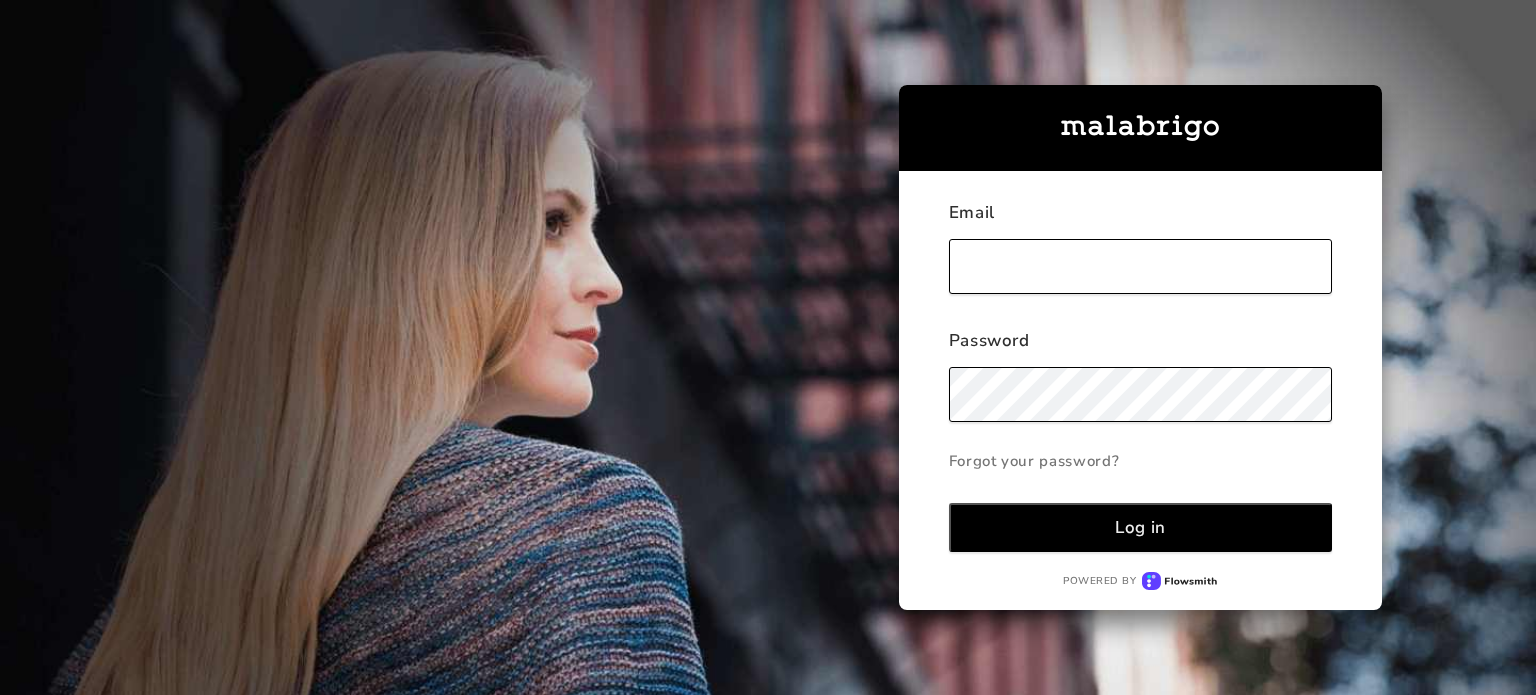click at bounding box center (1141, 266) 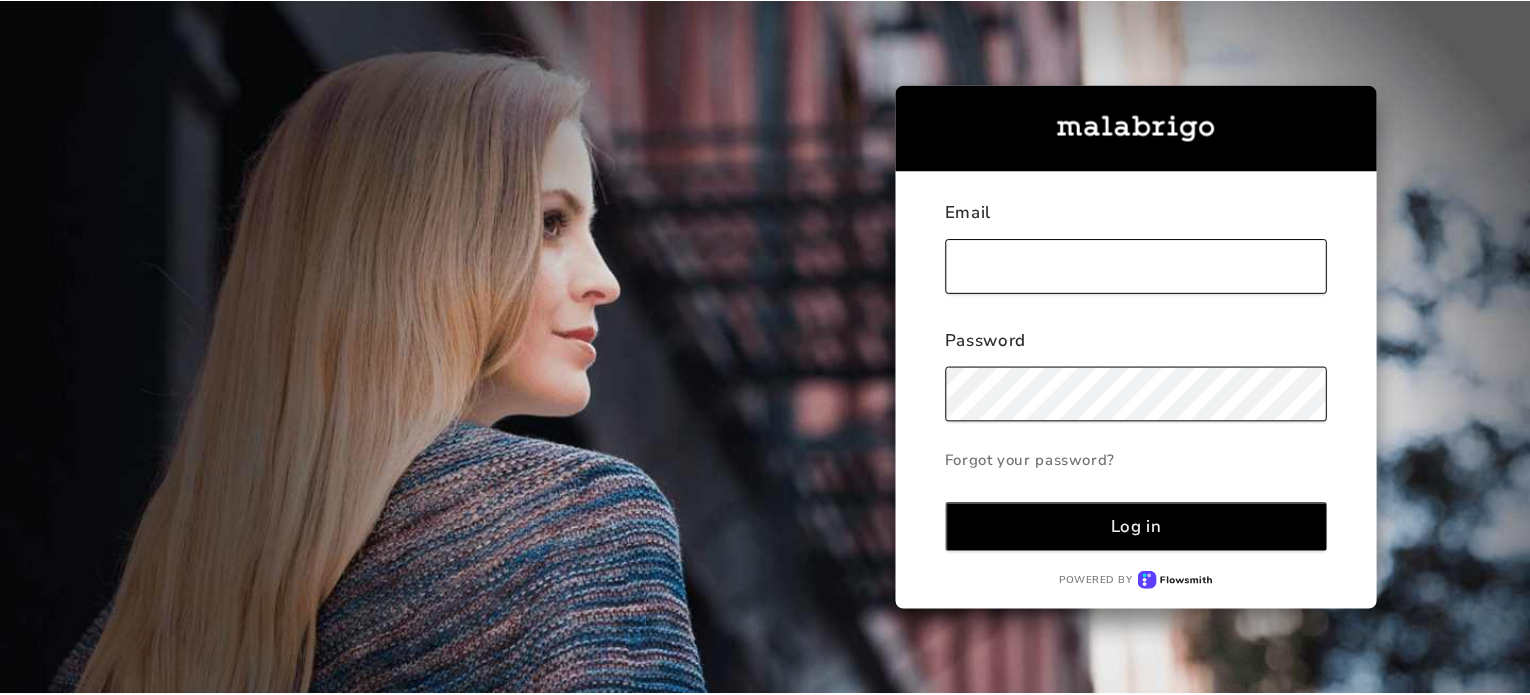 scroll, scrollTop: 0, scrollLeft: 0, axis: both 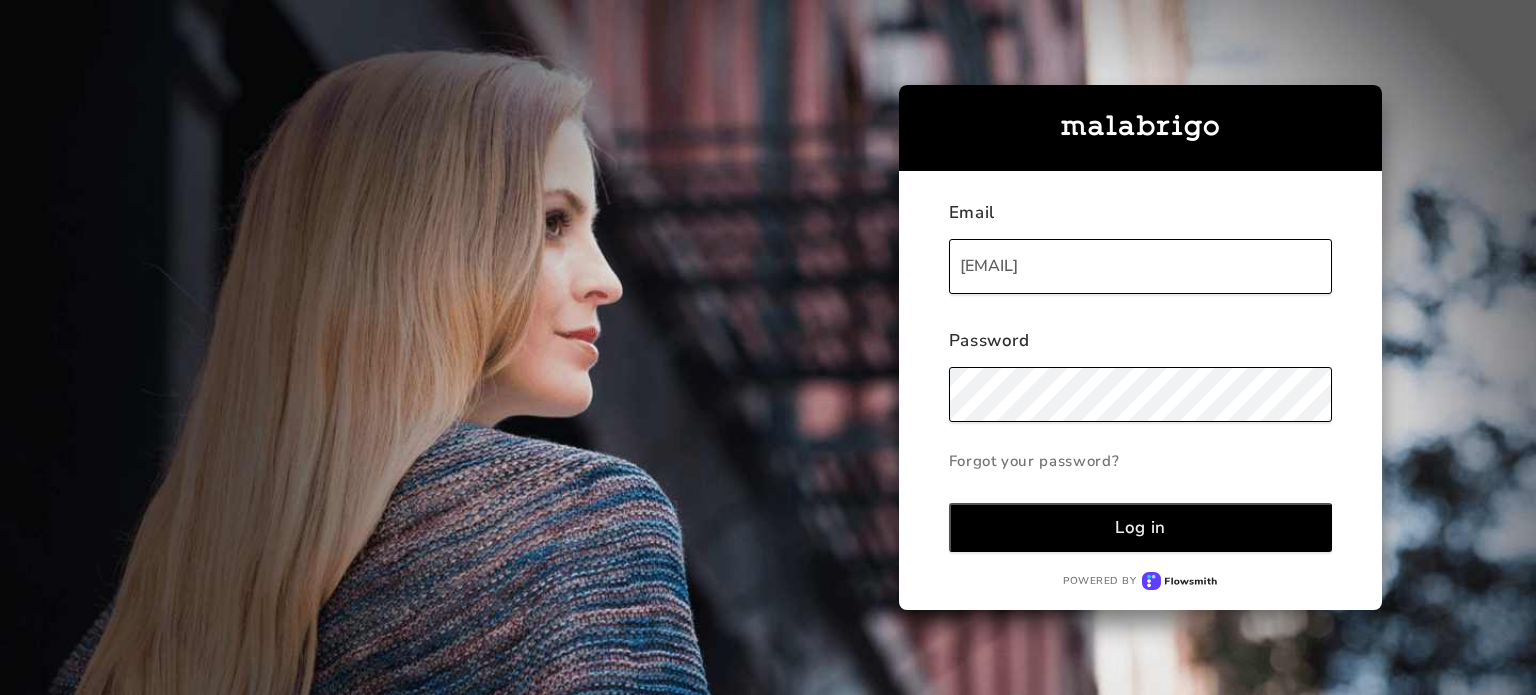 type on "[NAME]@[DOMAIN].com" 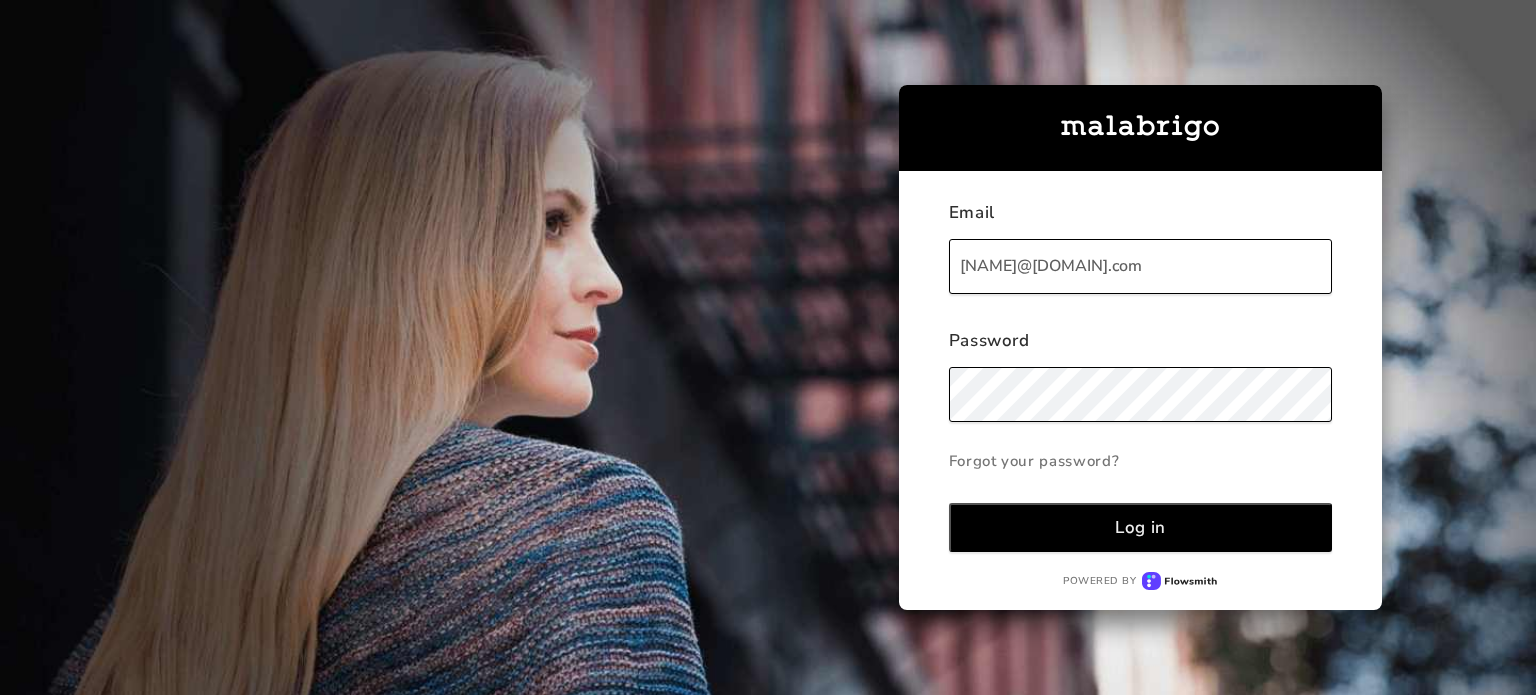 click on "Log in" at bounding box center [1141, 527] 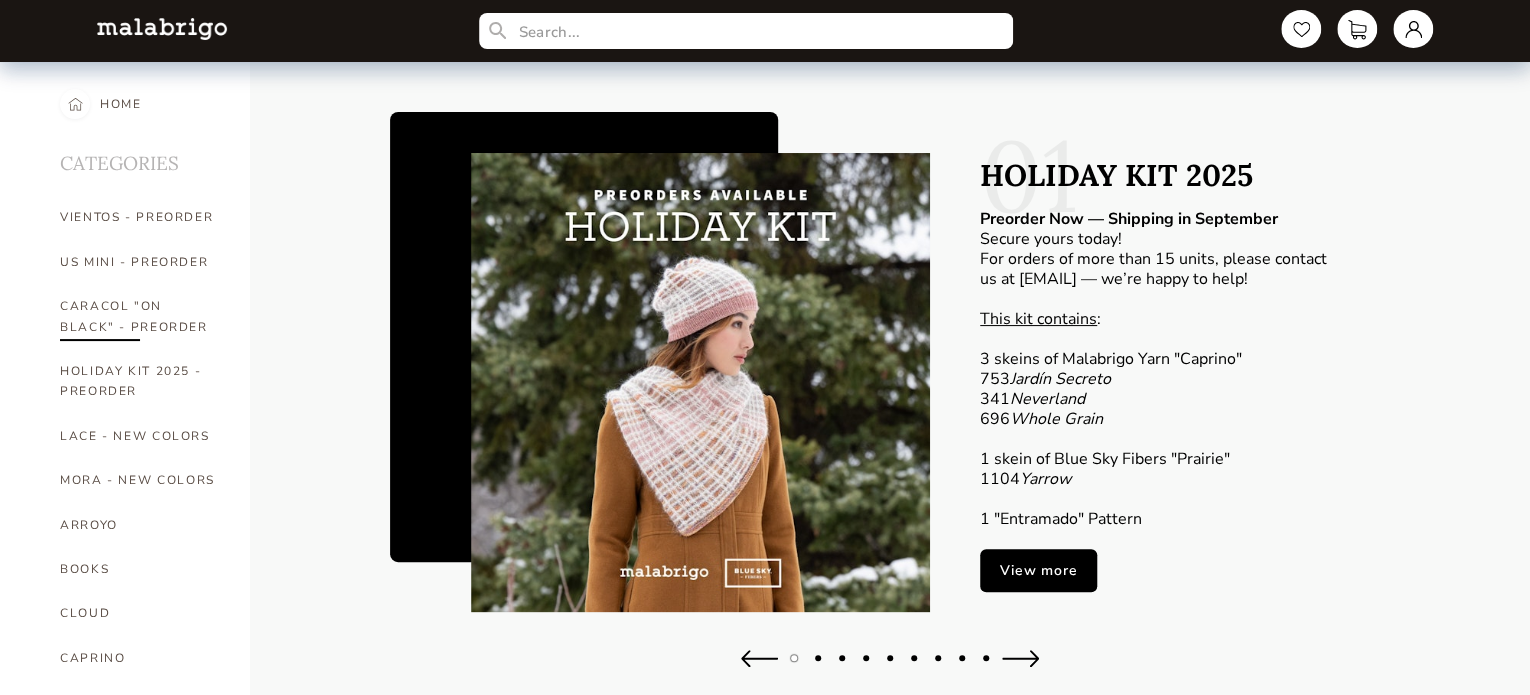 click on "CARACOL "ON BLACK" - PREORDER" at bounding box center (140, 316) 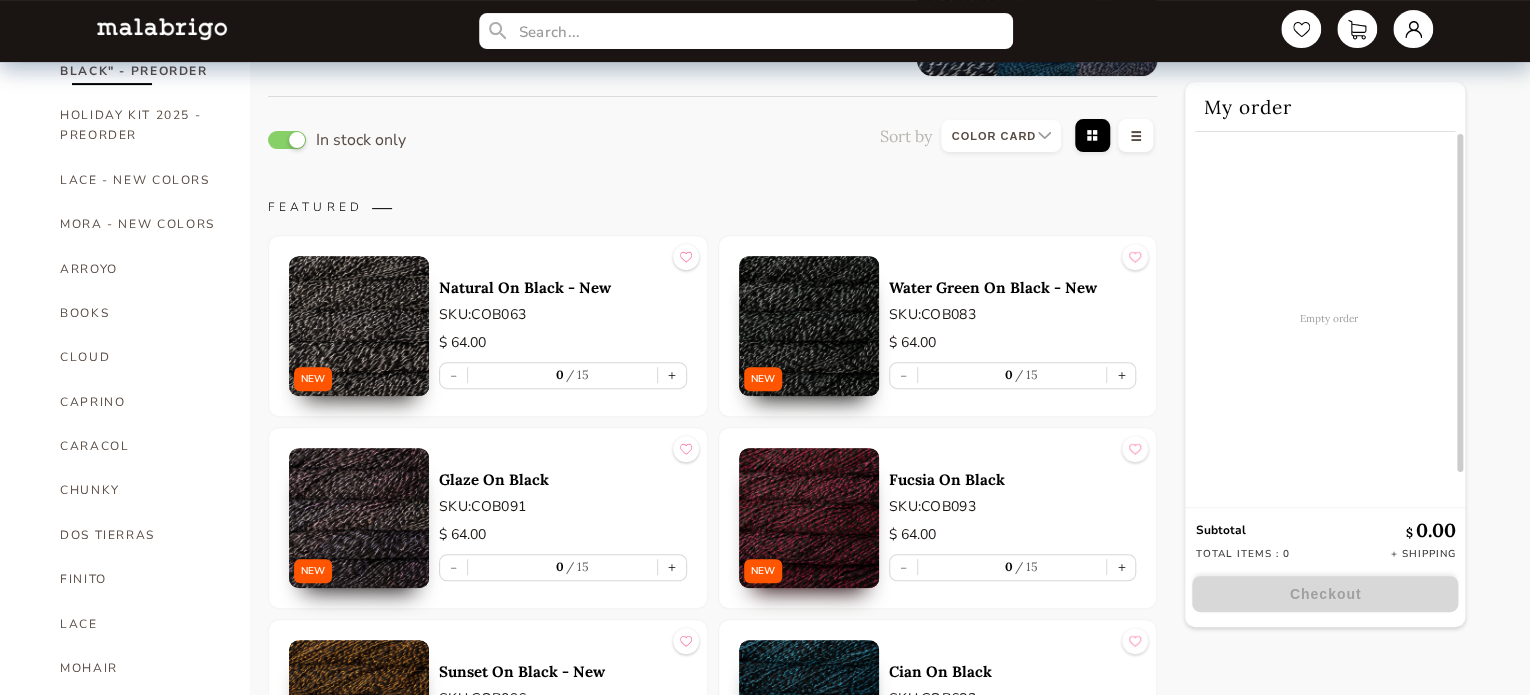 scroll, scrollTop: 700, scrollLeft: 0, axis: vertical 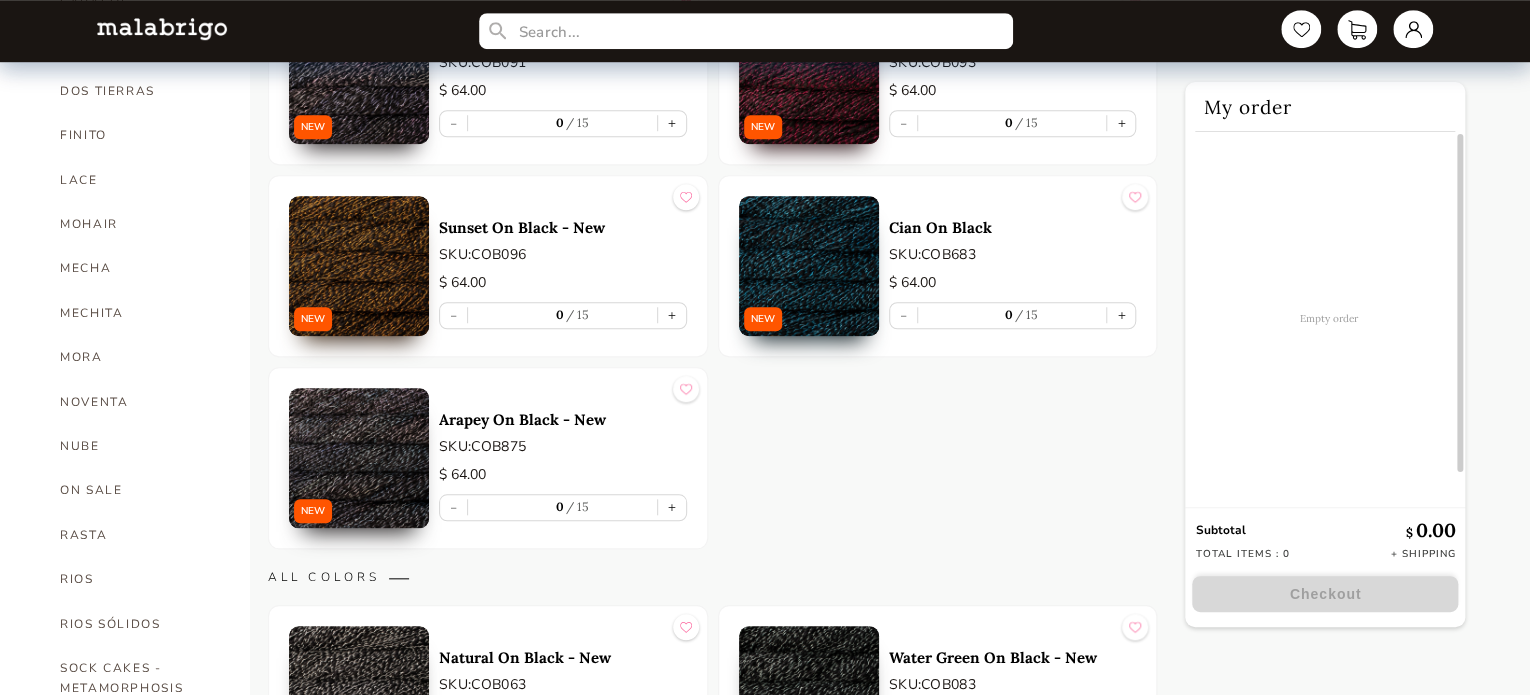 click at bounding box center [359, 266] 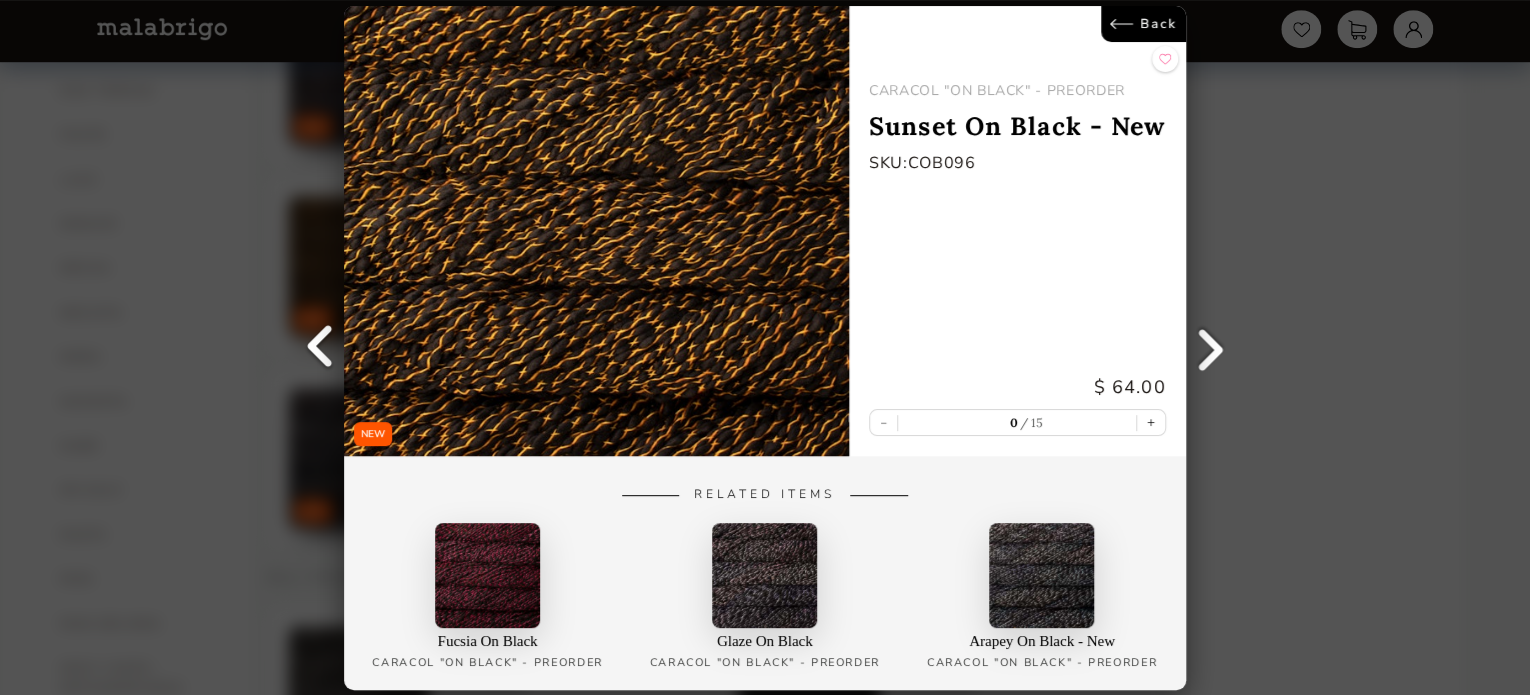 click on "NEW Back CARACOL "ON BLACK" - PREORDER Sunset On Black - New SKU: COB096 $ 64.00 - 0 15 + Related Items Fucsia On Black - New CARACOL "ON BLACK" - PREORDER Glaze On Black - New CARACOL "ON BLACK" - PREORDER Arapey On Black - New CARACOL "ON BLACK" - PREORDER" at bounding box center [765, 347] 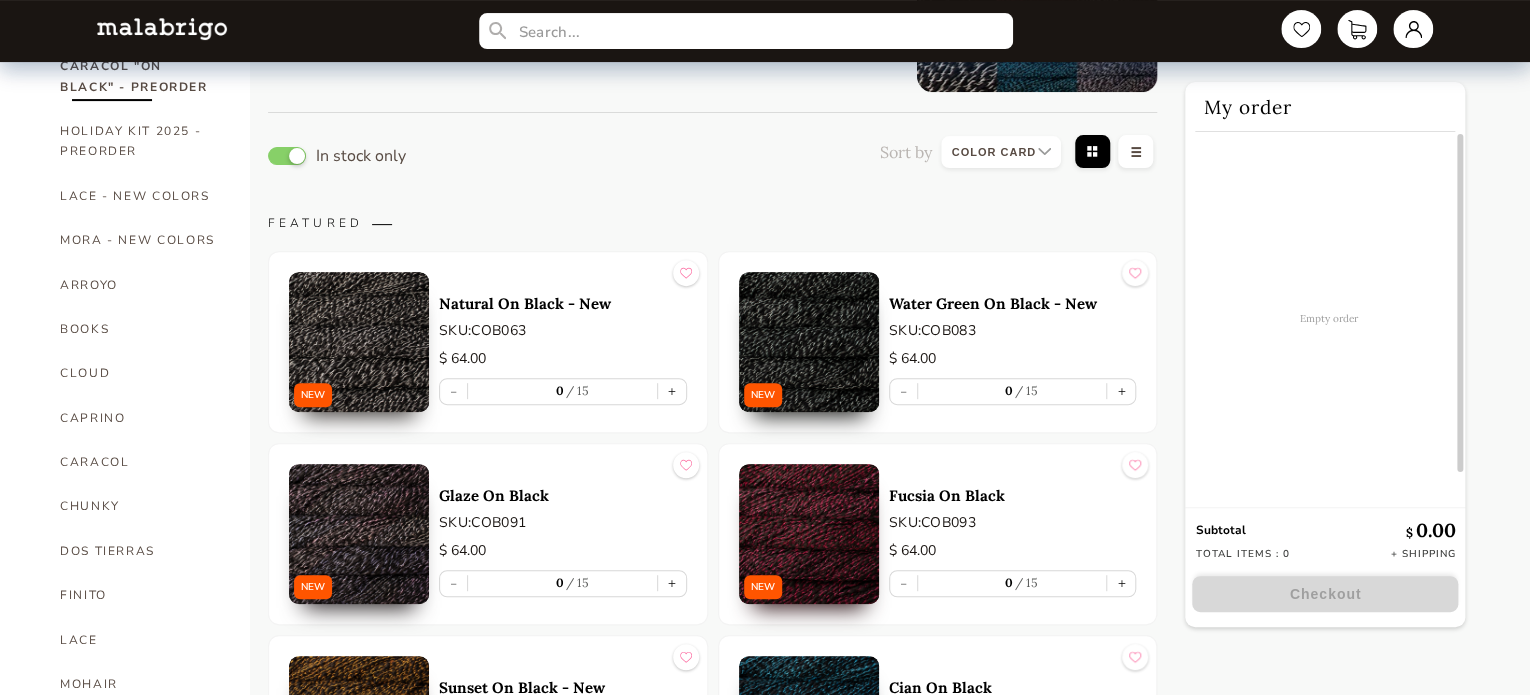 scroll, scrollTop: 500, scrollLeft: 0, axis: vertical 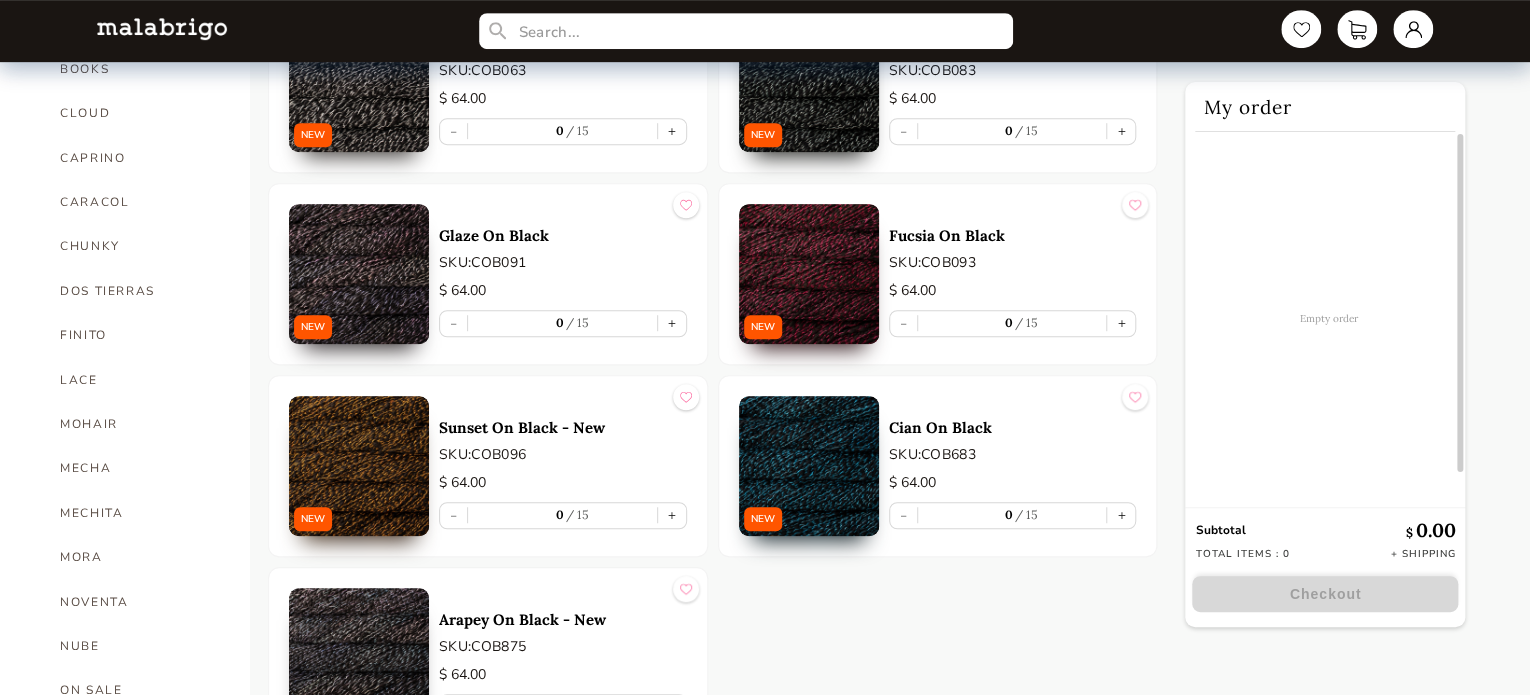 click at bounding box center [359, 466] 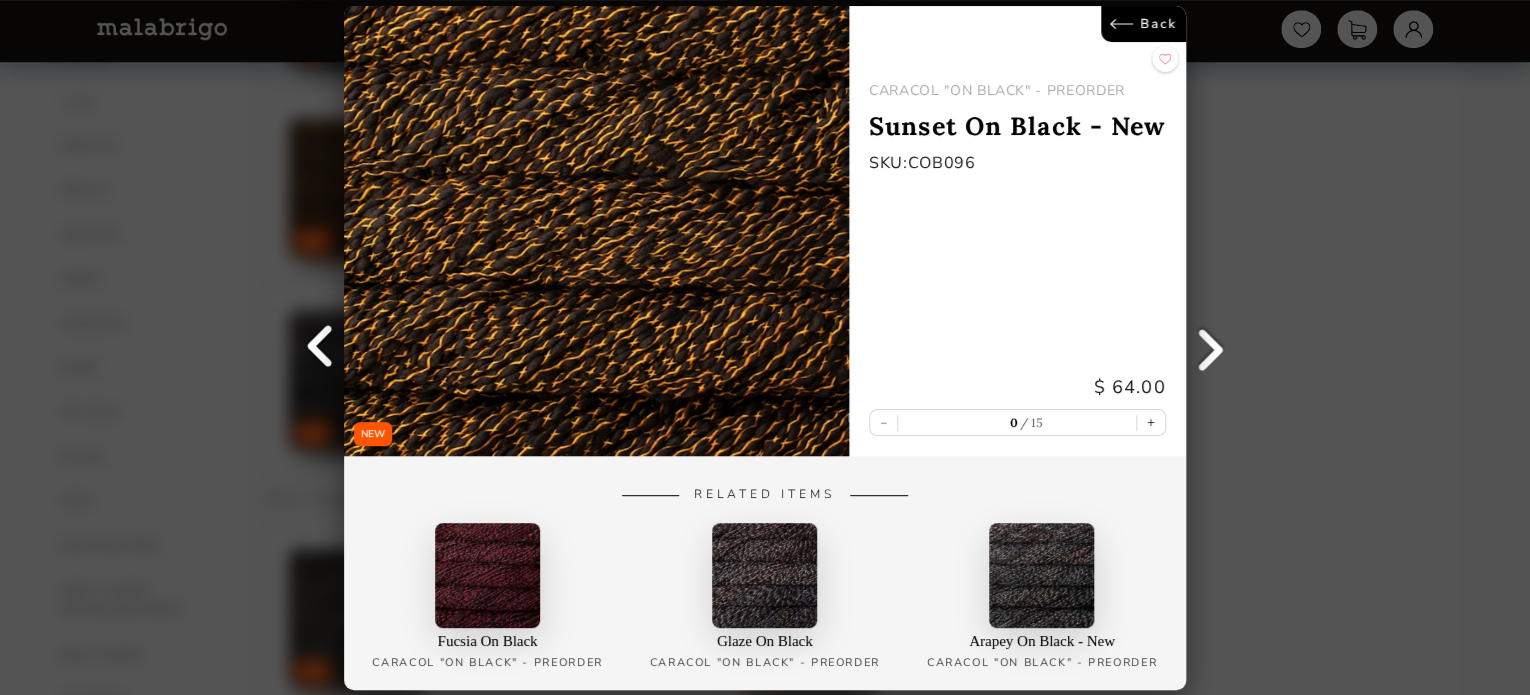 scroll, scrollTop: 900, scrollLeft: 0, axis: vertical 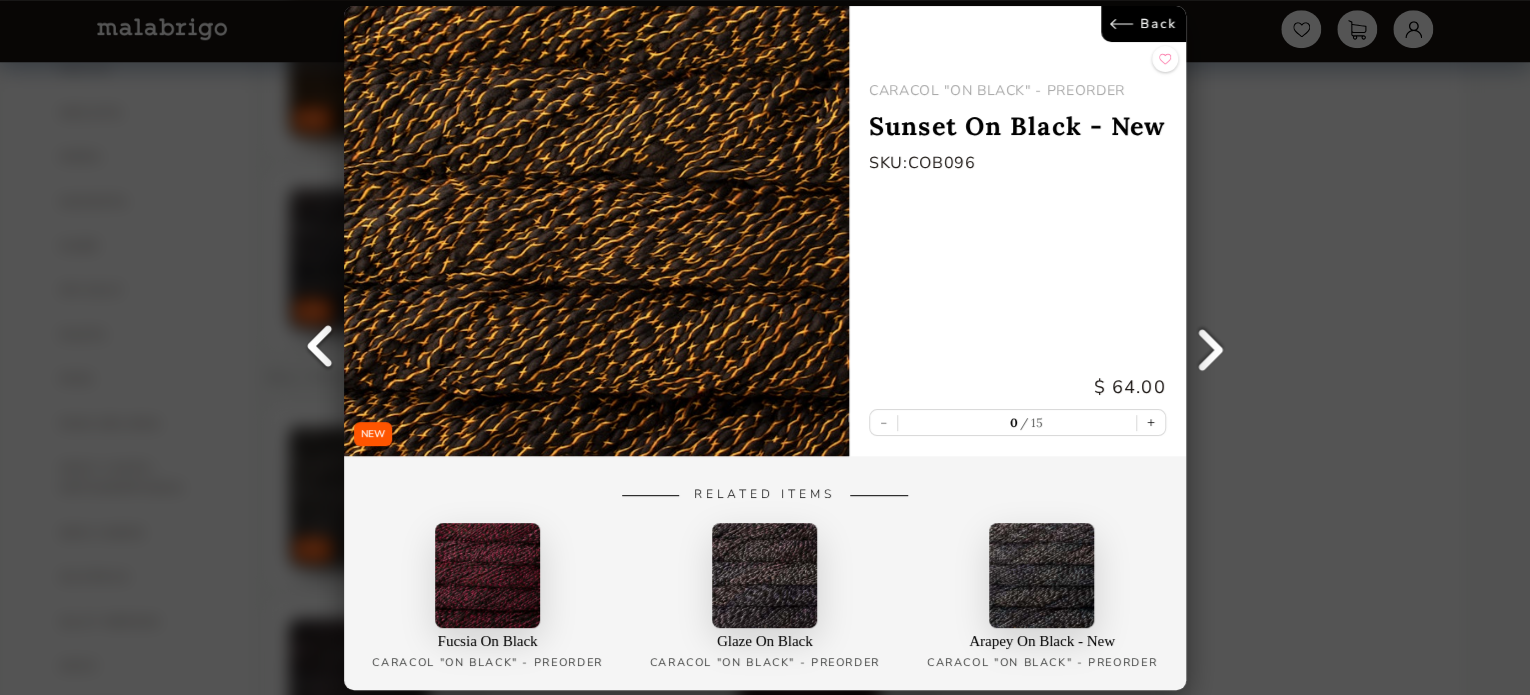 click at bounding box center [487, 574] 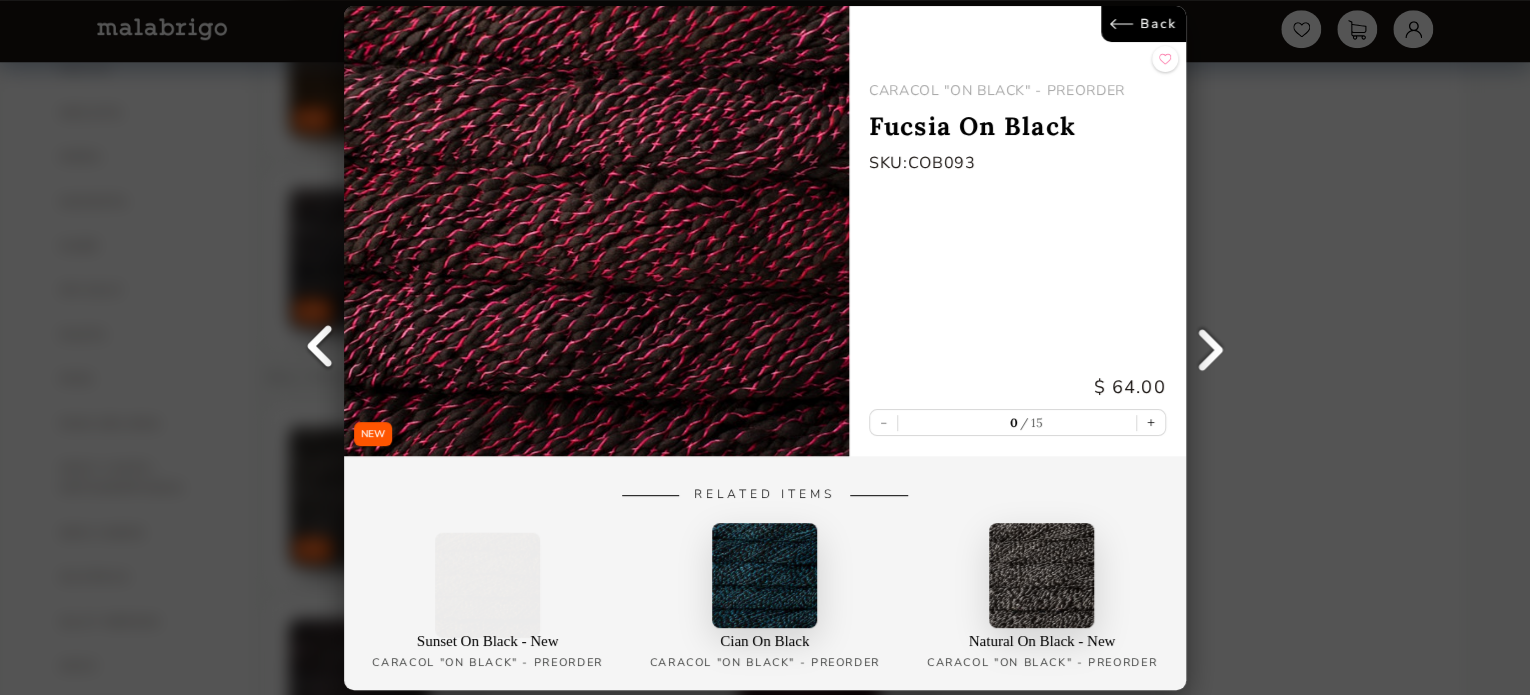 click on "Back" at bounding box center [1143, 24] 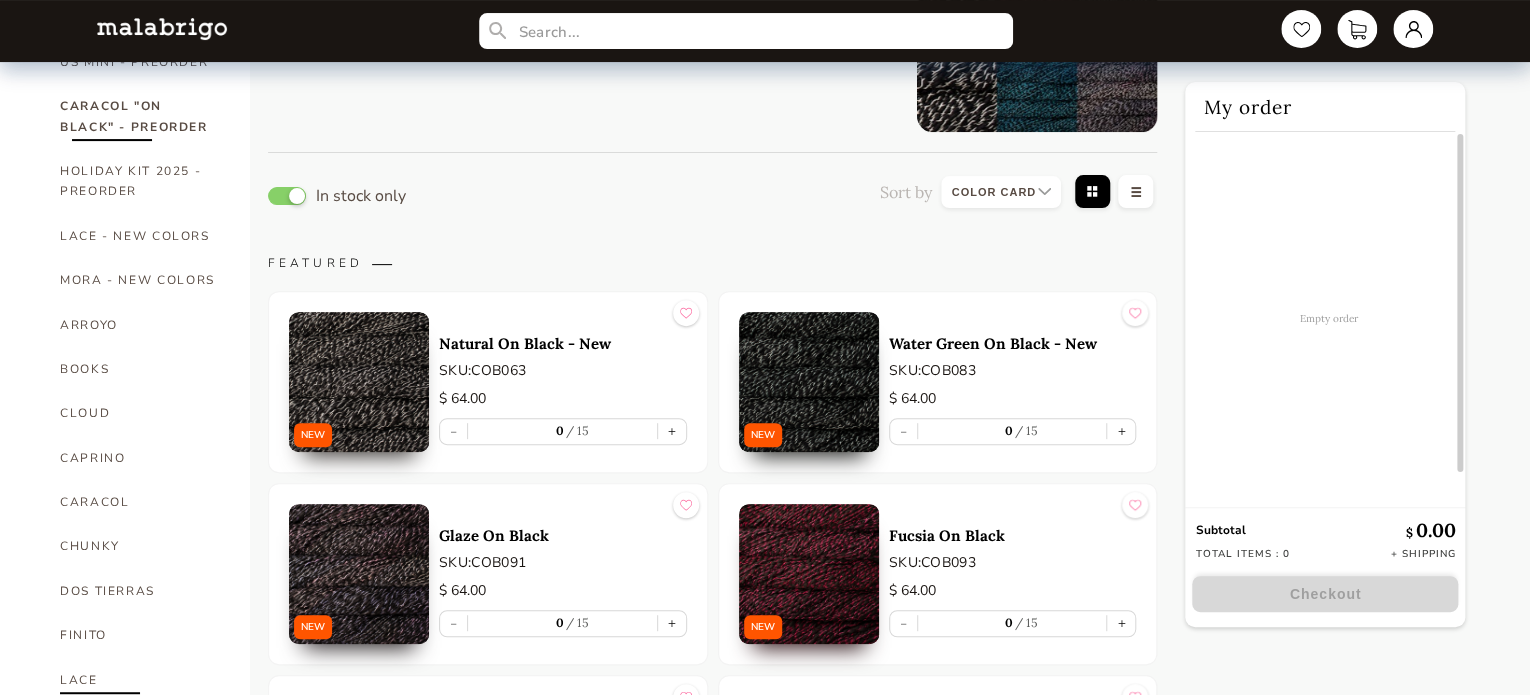 scroll, scrollTop: 200, scrollLeft: 0, axis: vertical 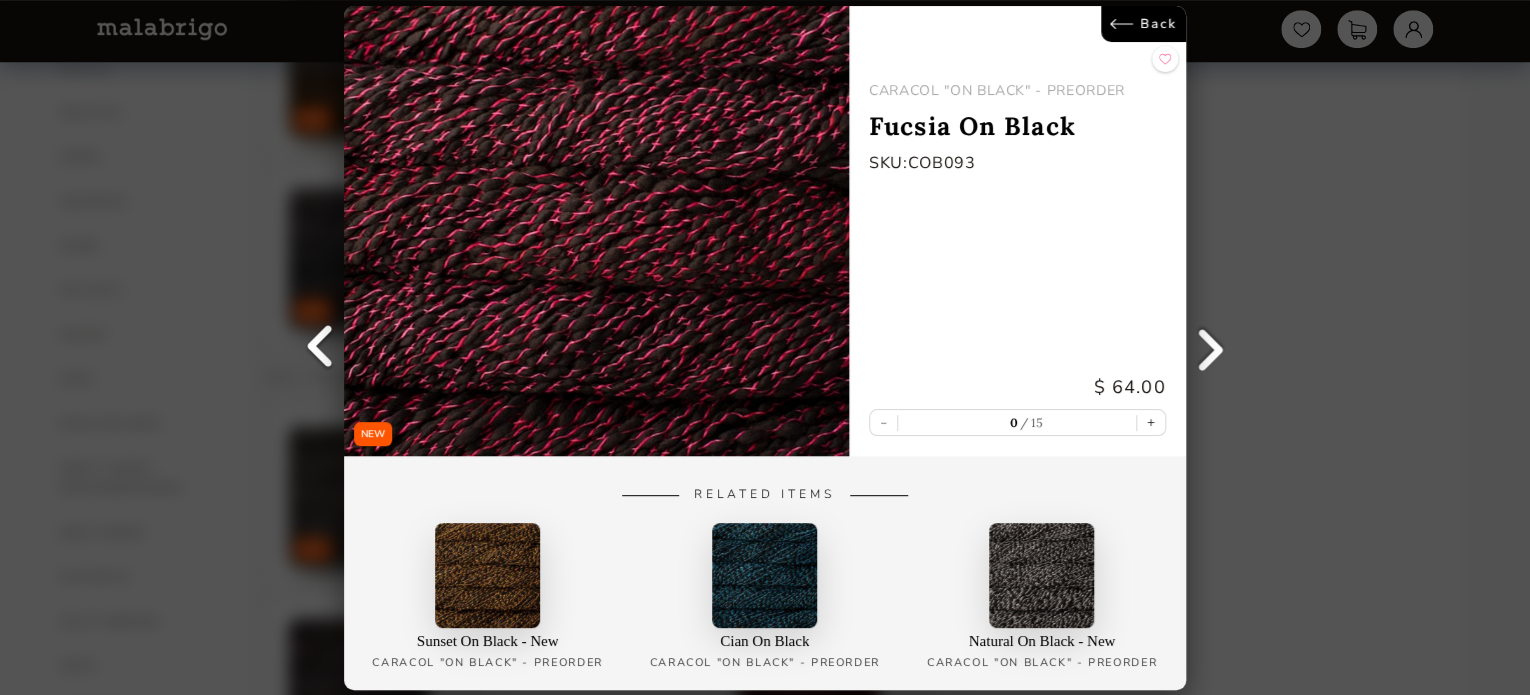 click on "NEW Back CARACOL "ON BLACK" - PREORDER Fucsia On Black - New SKU:  COB093 $   64.00 - 0 15 + Related Items Sunset On Black - New CARACOL "ON BLACK" - PREORDER Cian On Black - New CARACOL "ON BLACK" - PREORDER Natural On Black - New CARACOL "ON BLACK" - PREORDER" at bounding box center [765, 347] 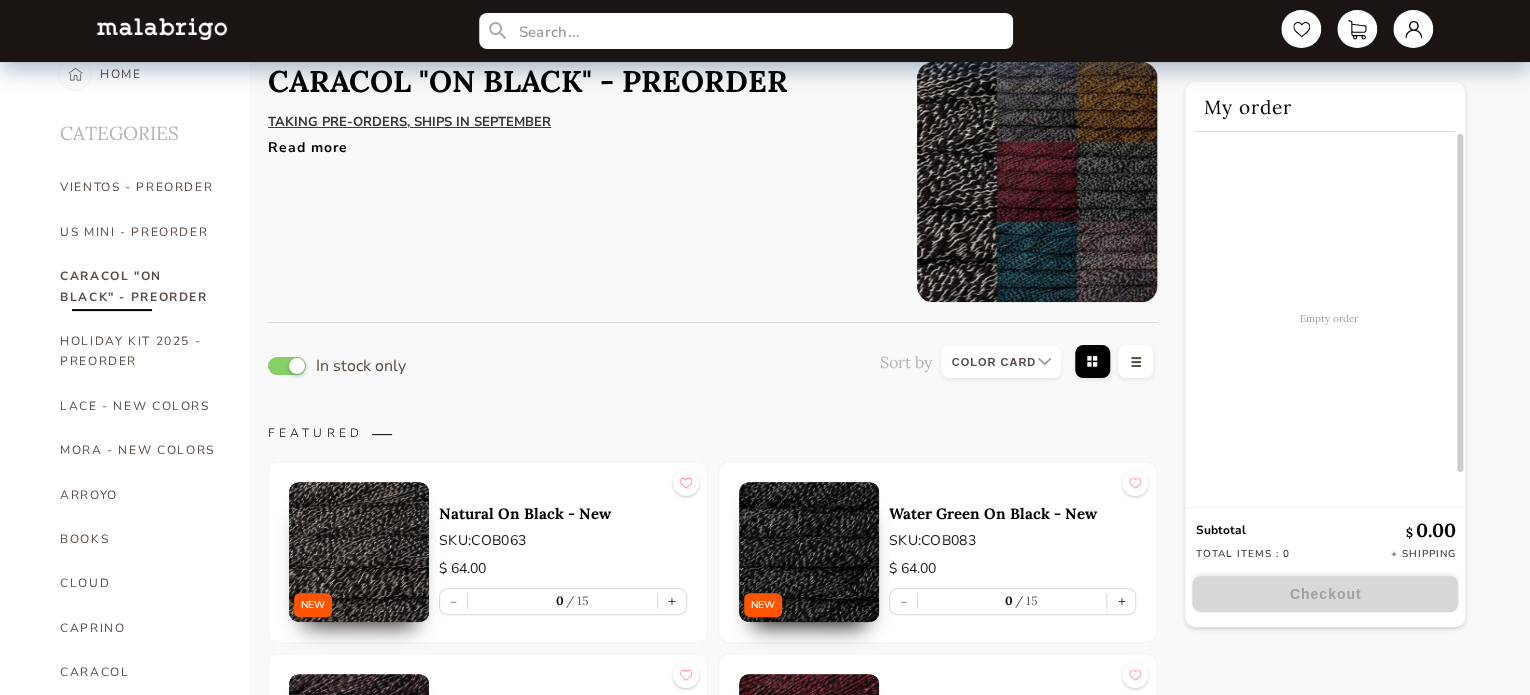 scroll, scrollTop: 0, scrollLeft: 0, axis: both 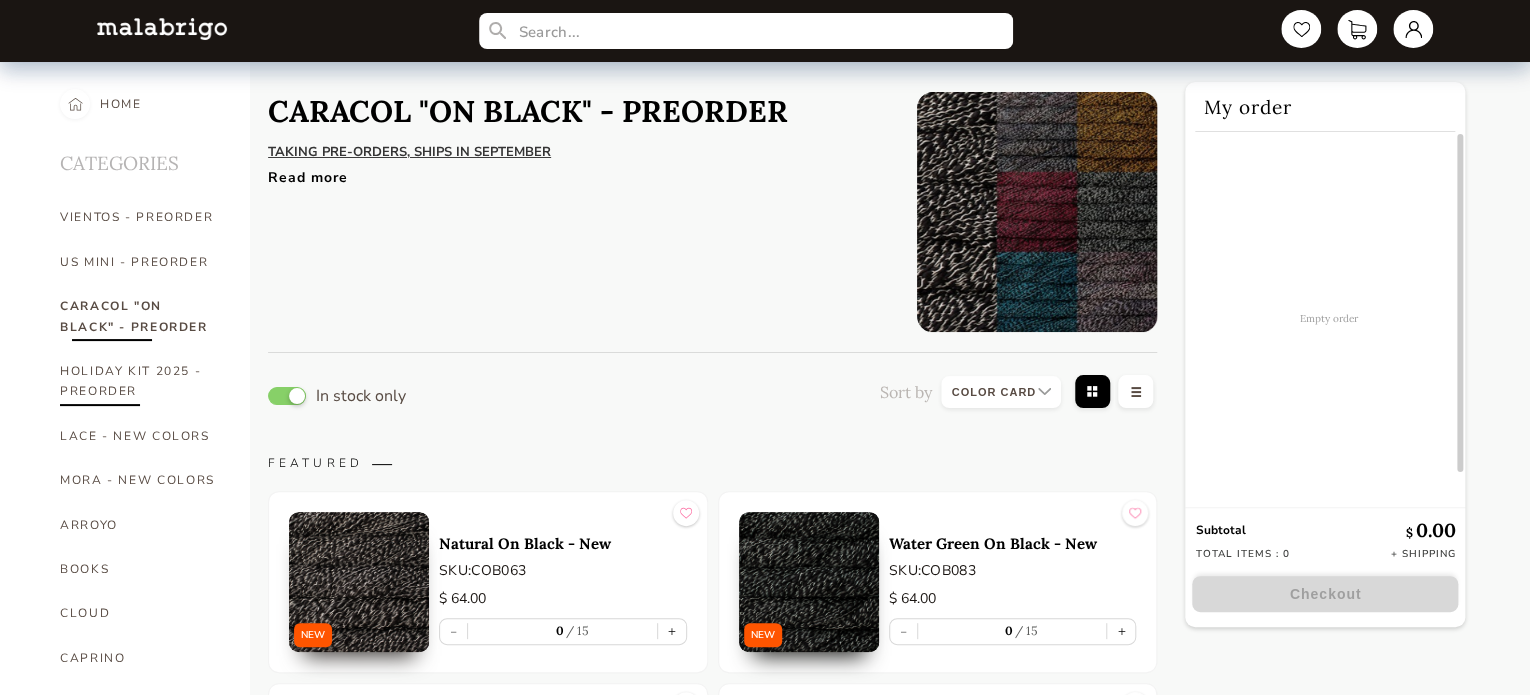 click on "HOLIDAY KIT 2025 - PREORDER" at bounding box center [140, 381] 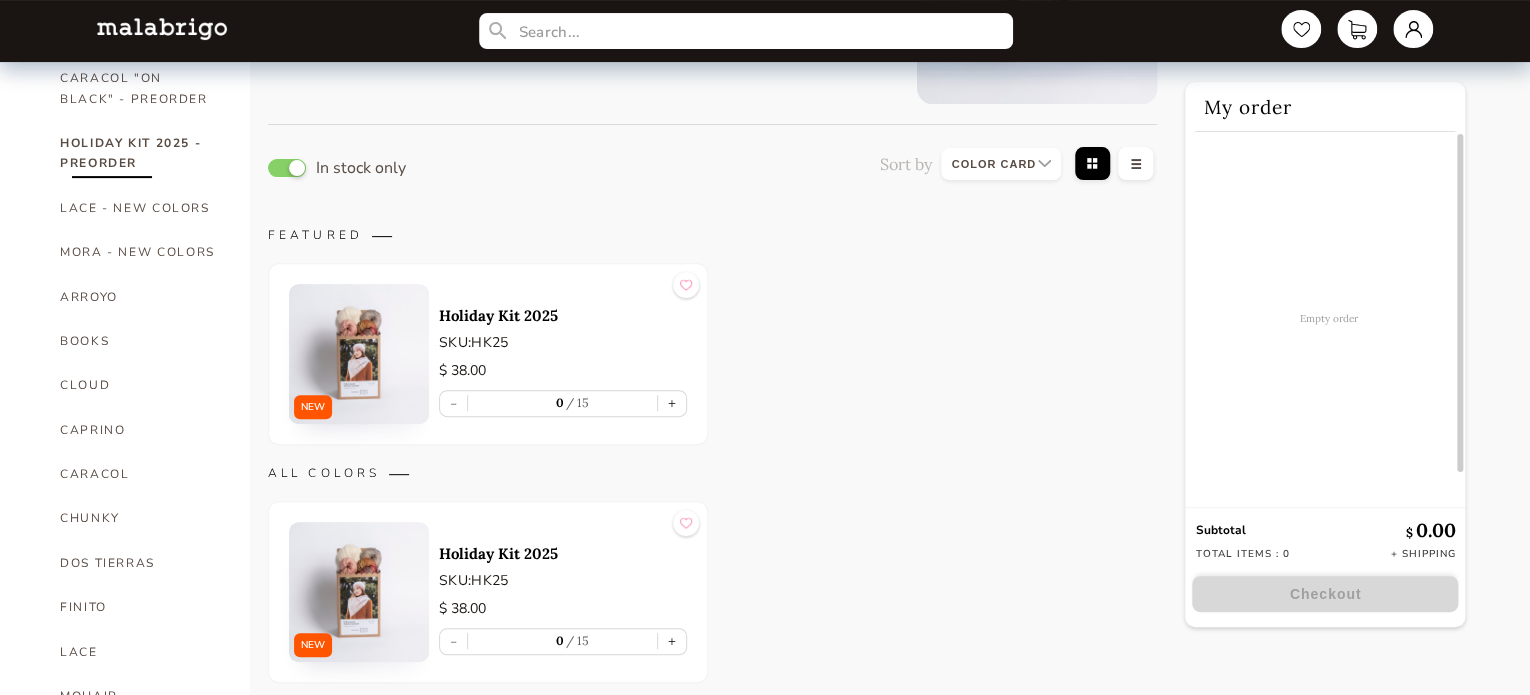 scroll, scrollTop: 300, scrollLeft: 0, axis: vertical 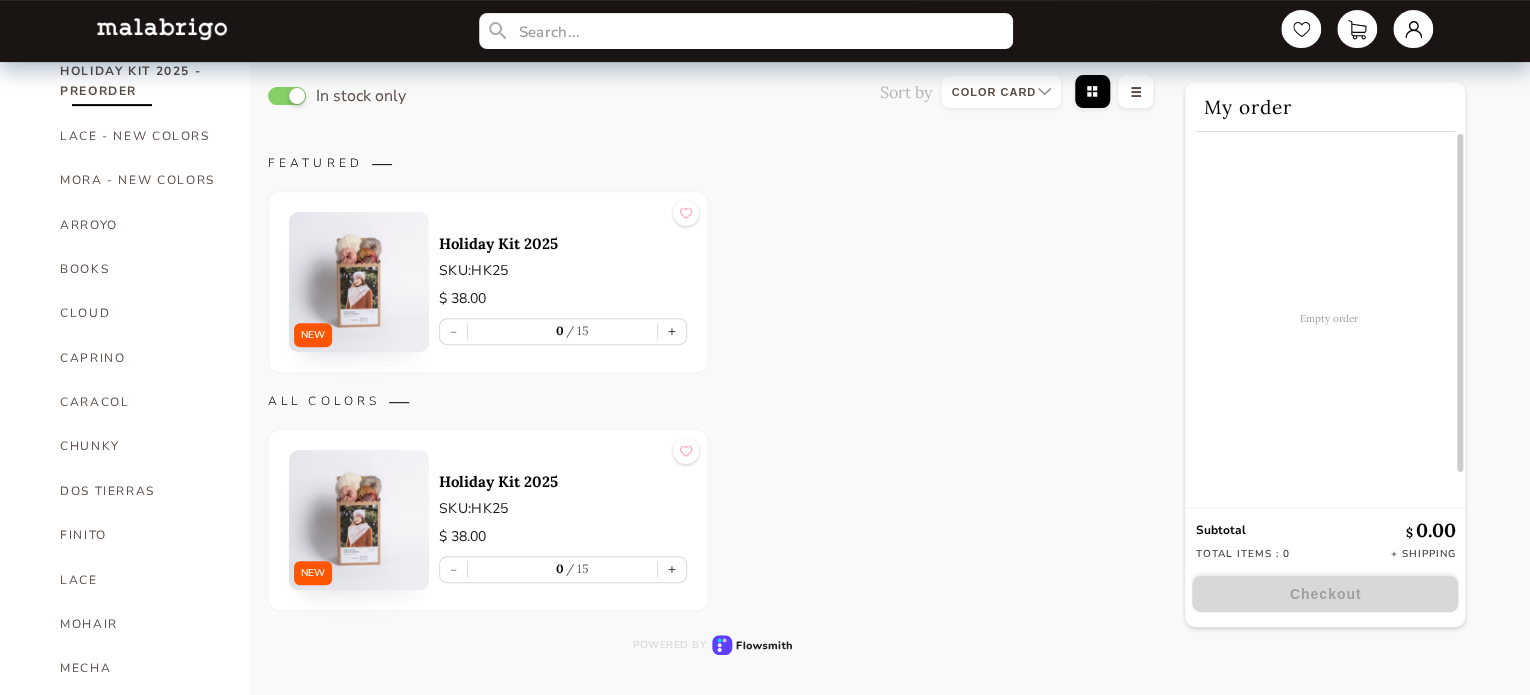 click at bounding box center (359, 282) 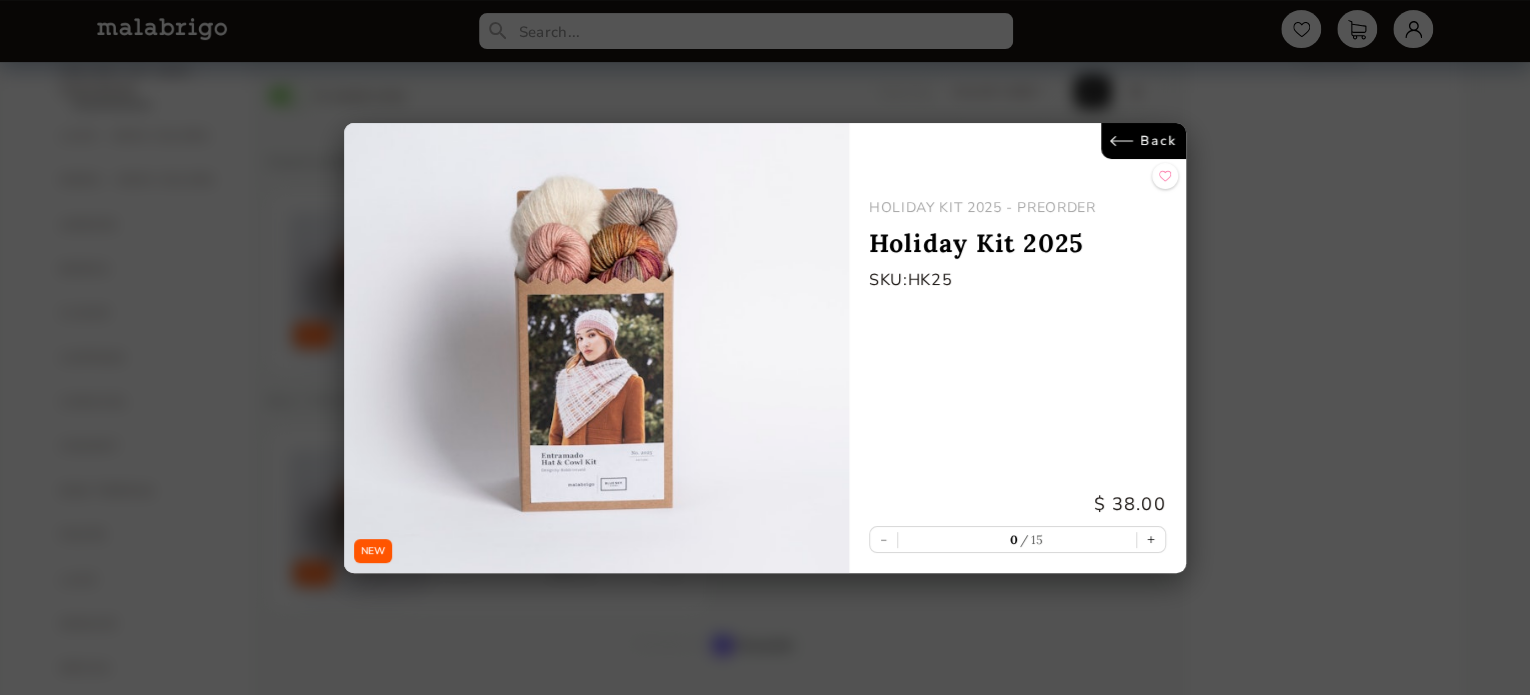 click on "NEW Back HOLIDAY KIT 2025 - PREORDER Holiday Kit 2025 SKU:  HK25 $   38.00 - 0 15 +" at bounding box center (765, 347) 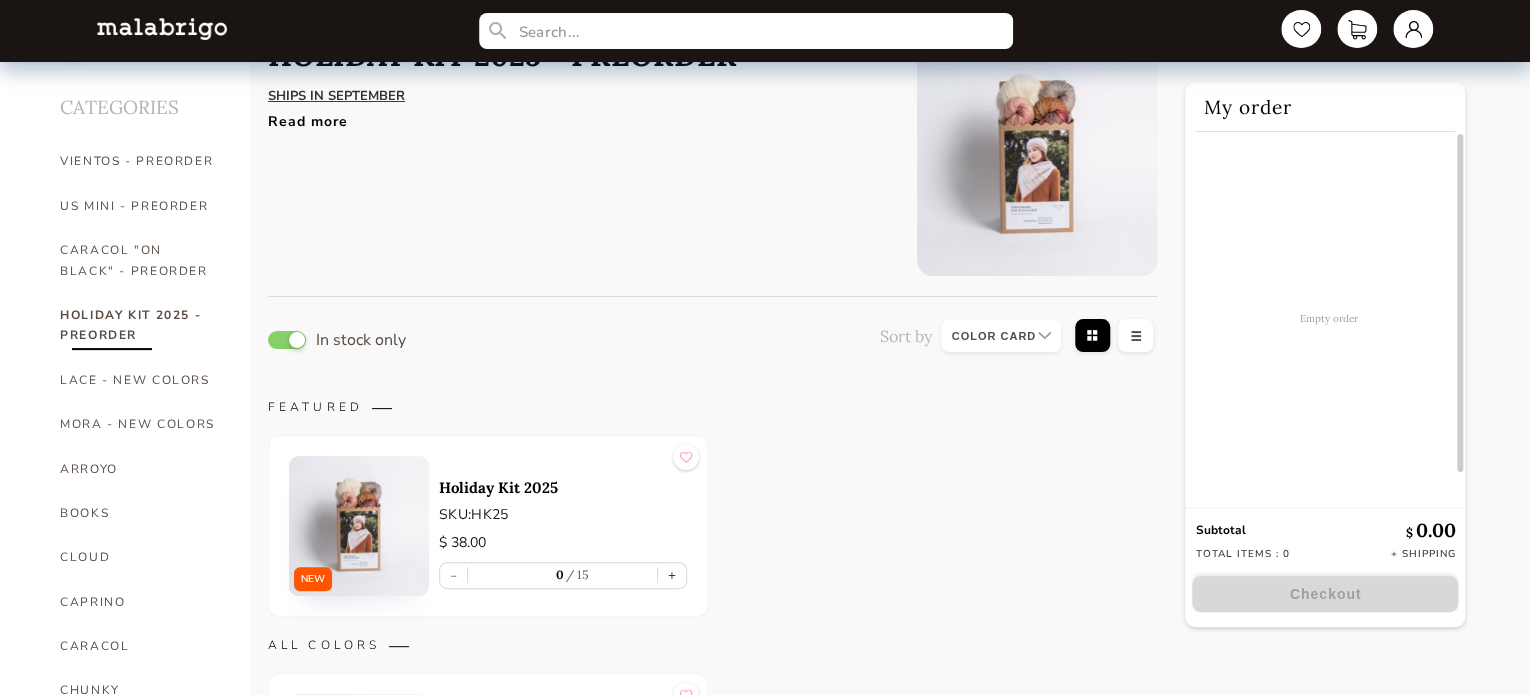 scroll, scrollTop: 0, scrollLeft: 0, axis: both 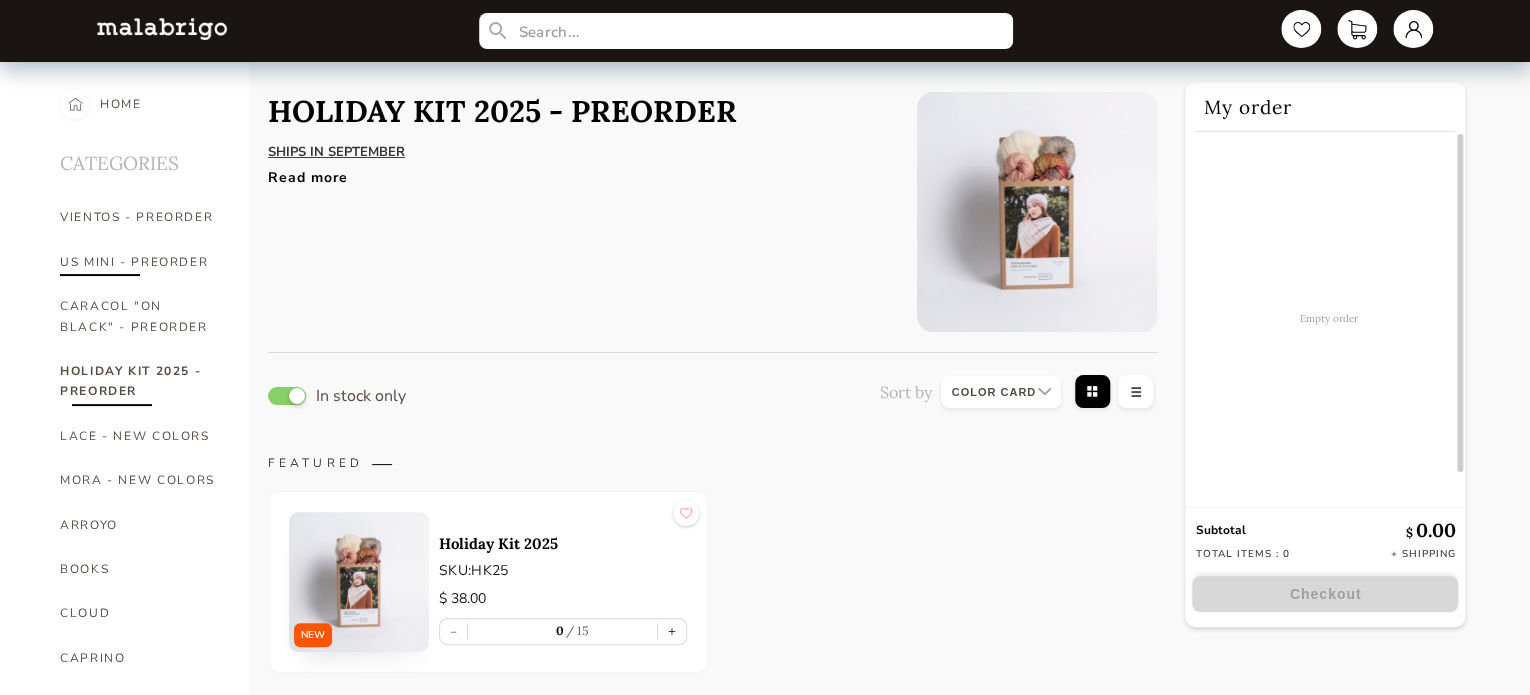 click on "US MINI - PREORDER" at bounding box center (140, 262) 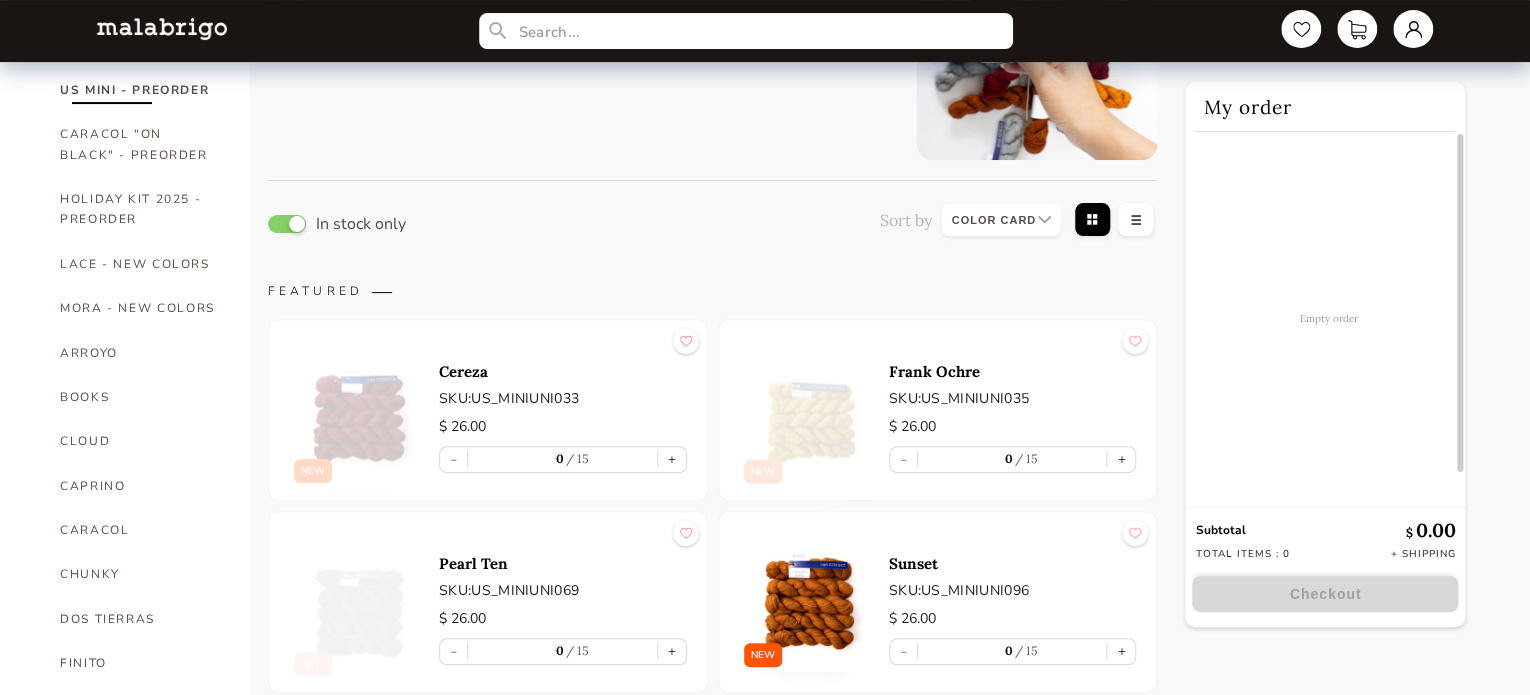scroll, scrollTop: 200, scrollLeft: 0, axis: vertical 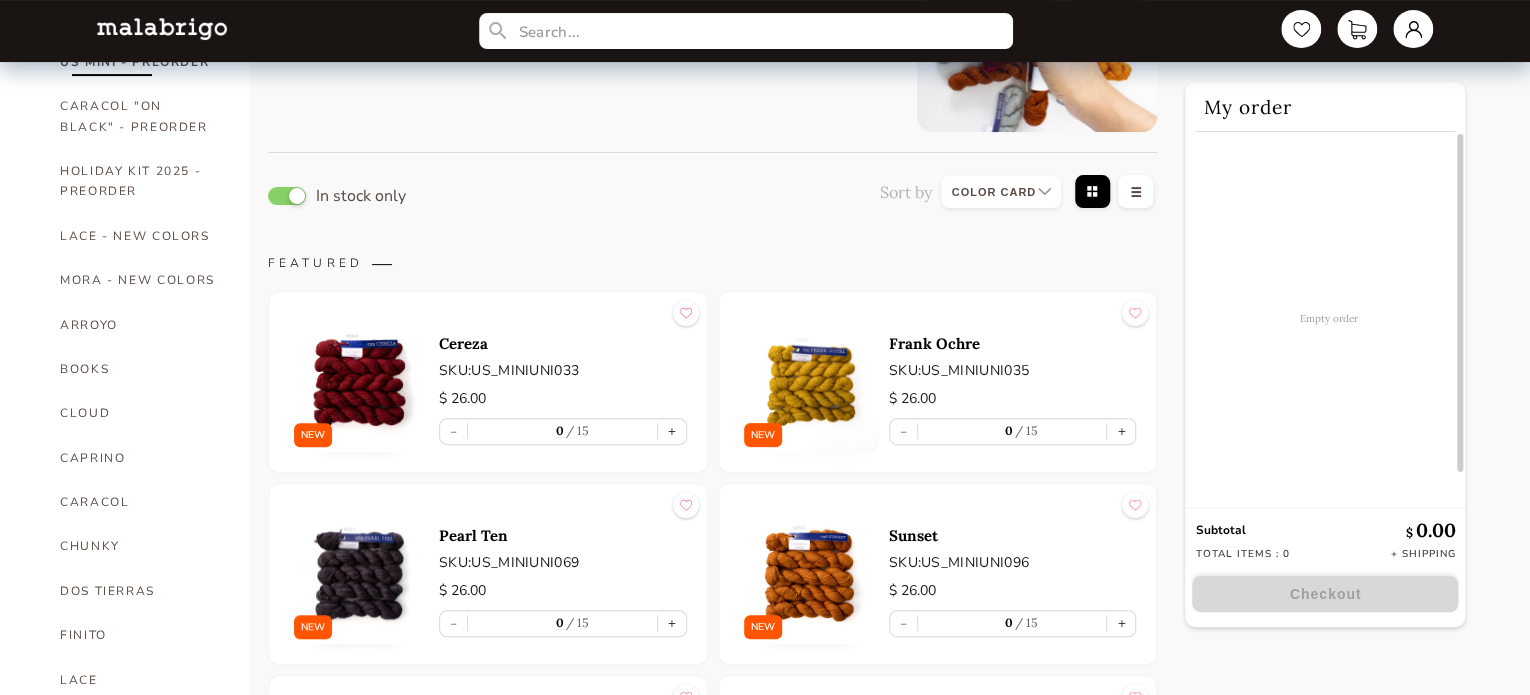 click at bounding box center (359, 382) 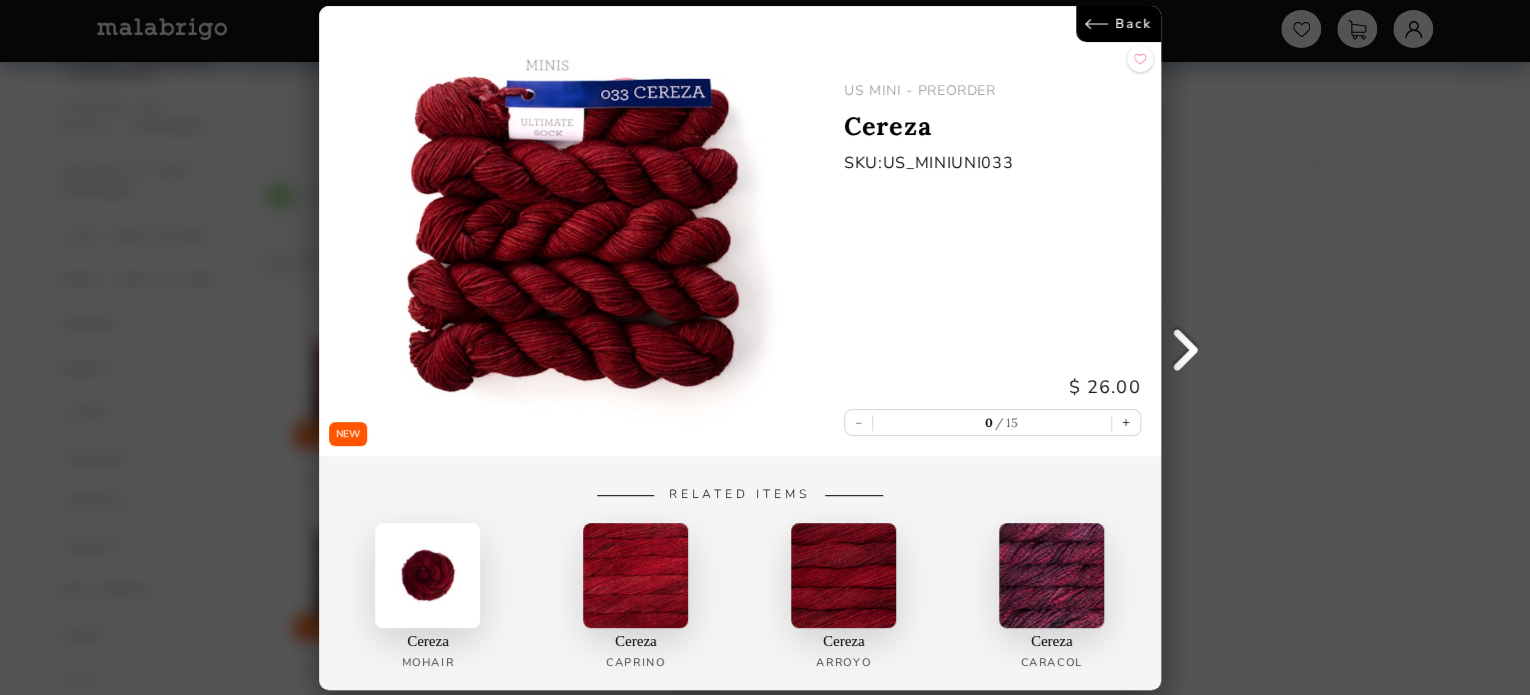 click on "Back" at bounding box center (1118, 24) 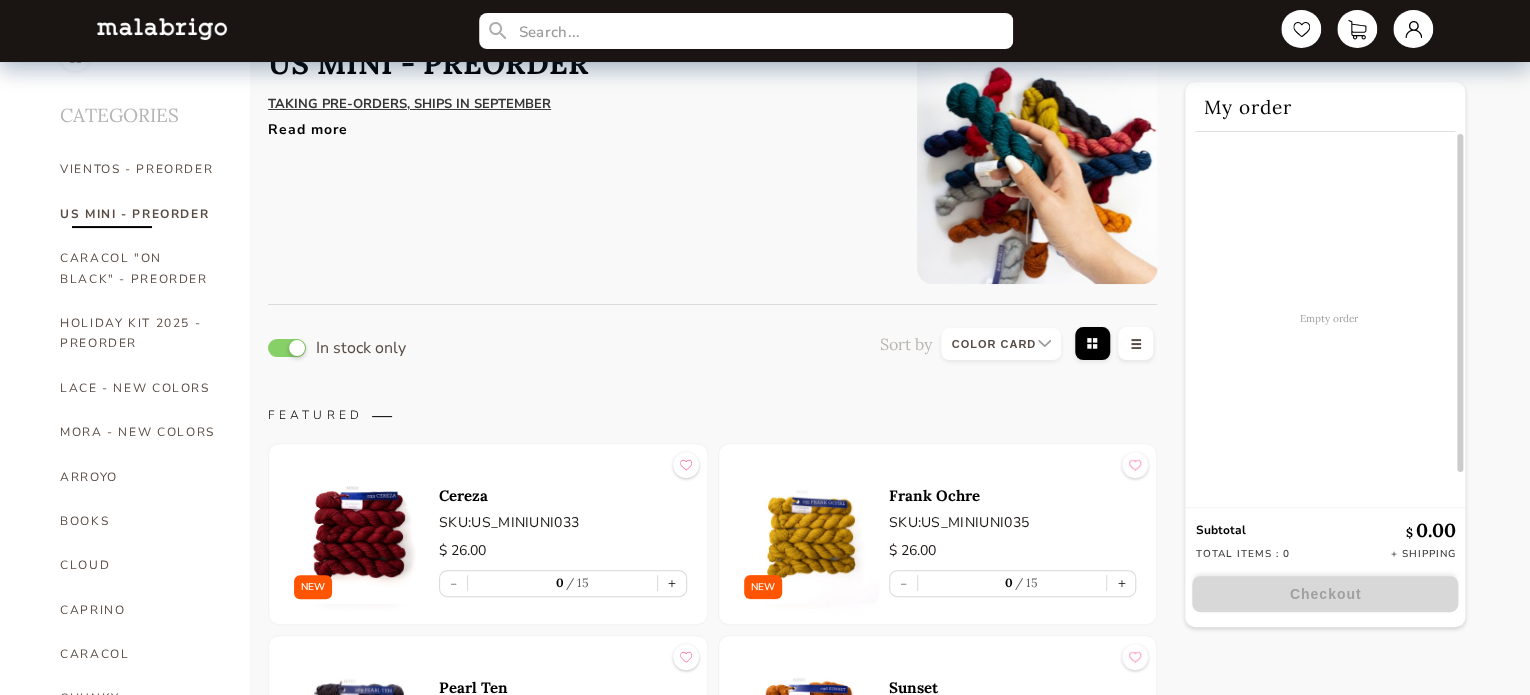 scroll, scrollTop: 0, scrollLeft: 0, axis: both 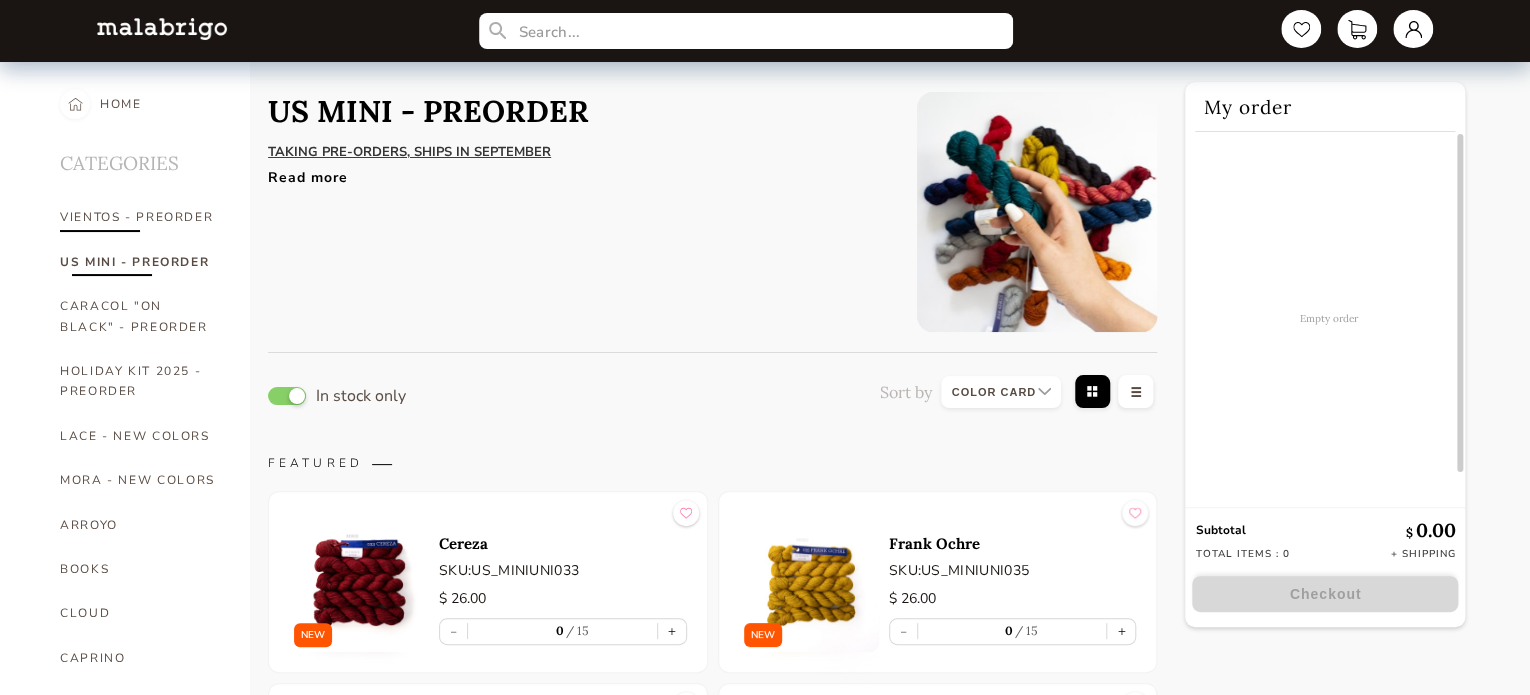 click on "VIENTOS - PREORDER" at bounding box center [140, 217] 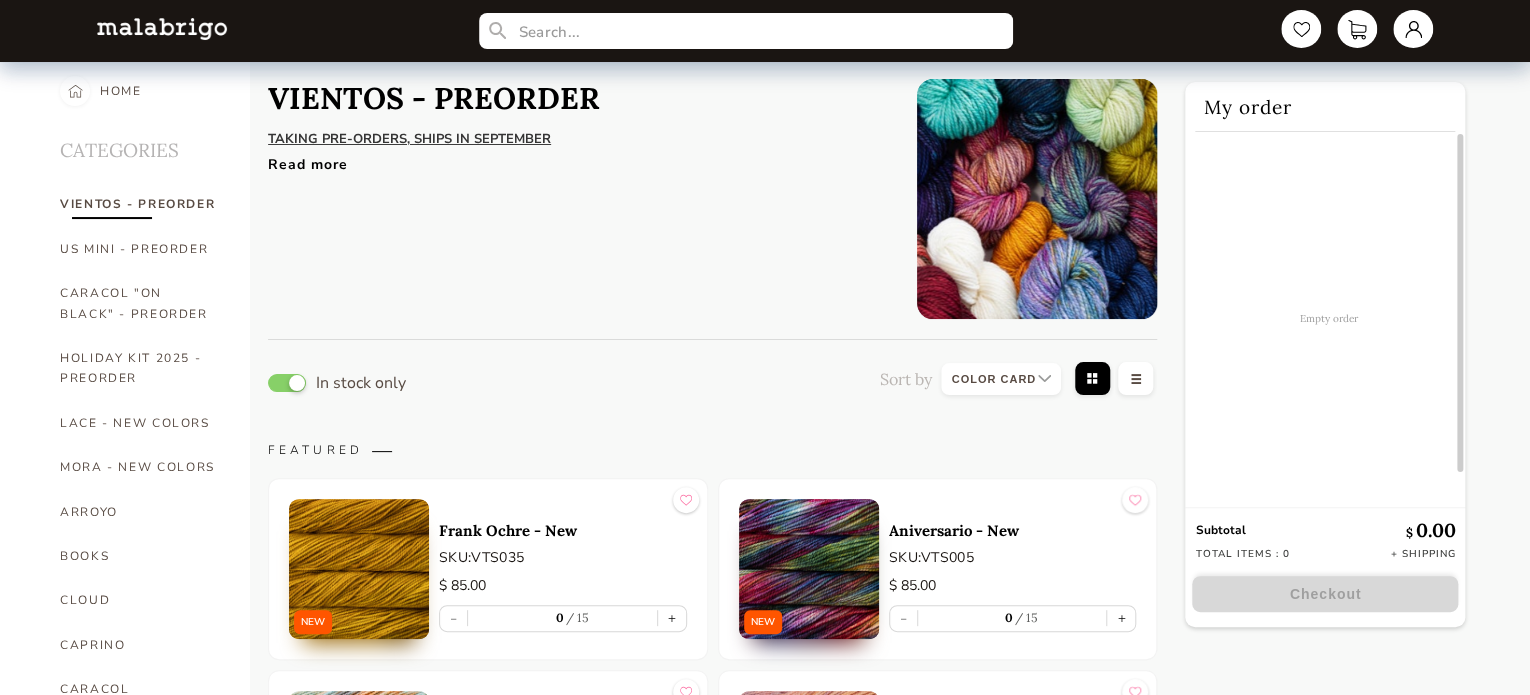 scroll, scrollTop: 0, scrollLeft: 0, axis: both 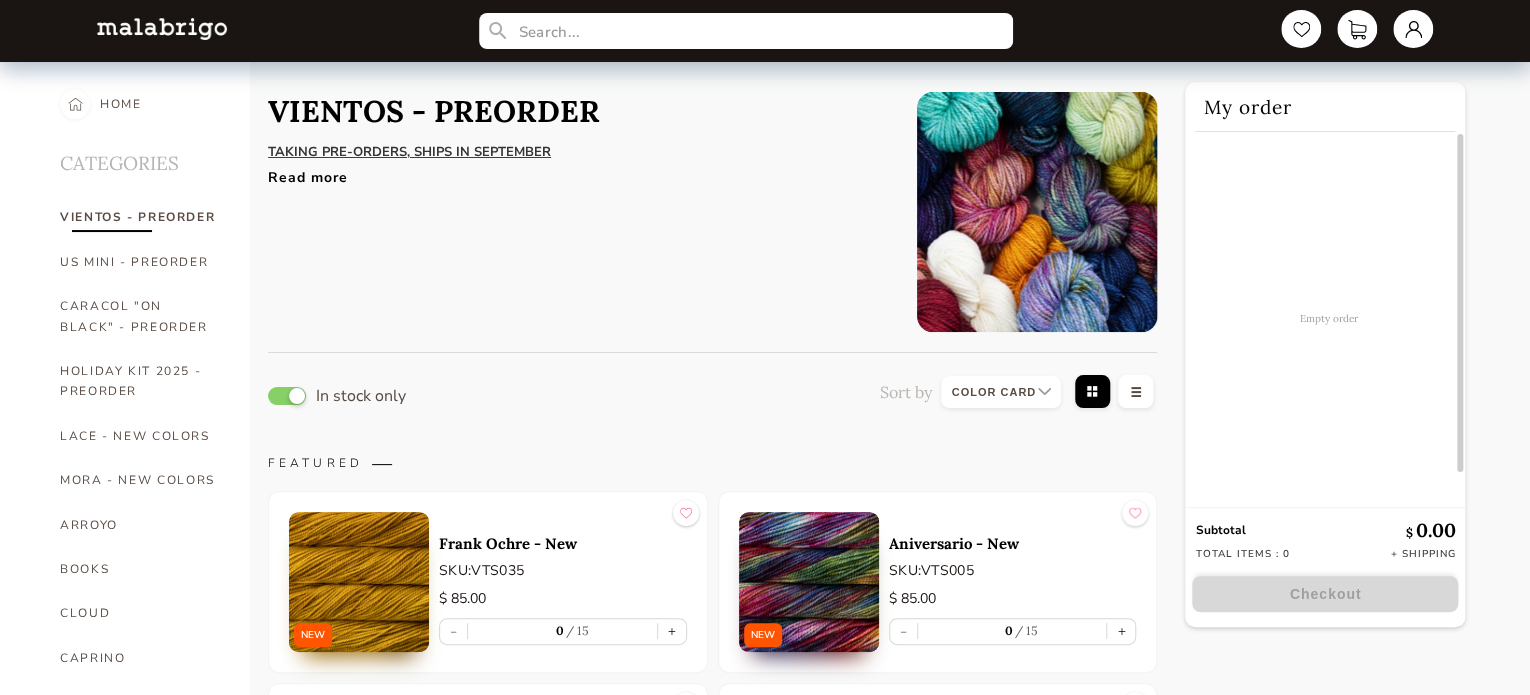 click at bounding box center (809, 582) 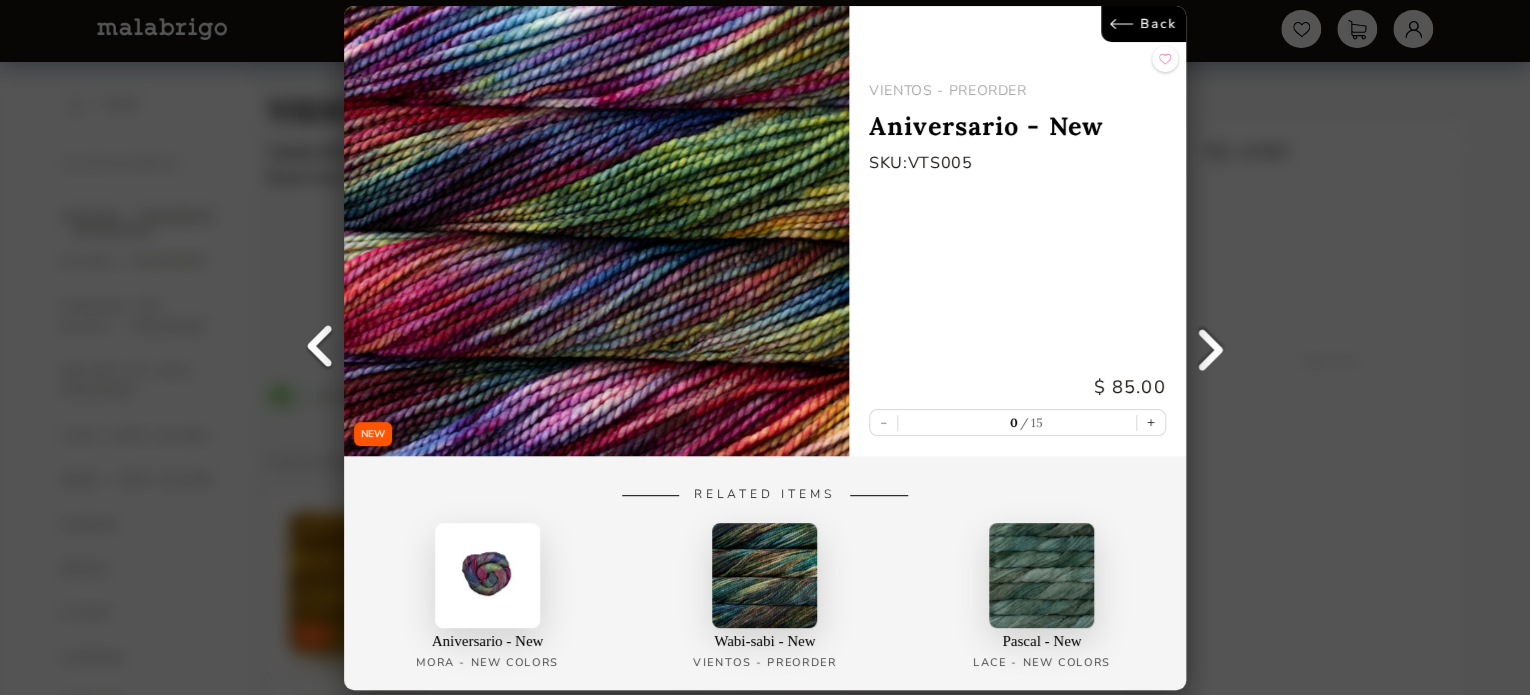 click on "Back" at bounding box center [1143, 24] 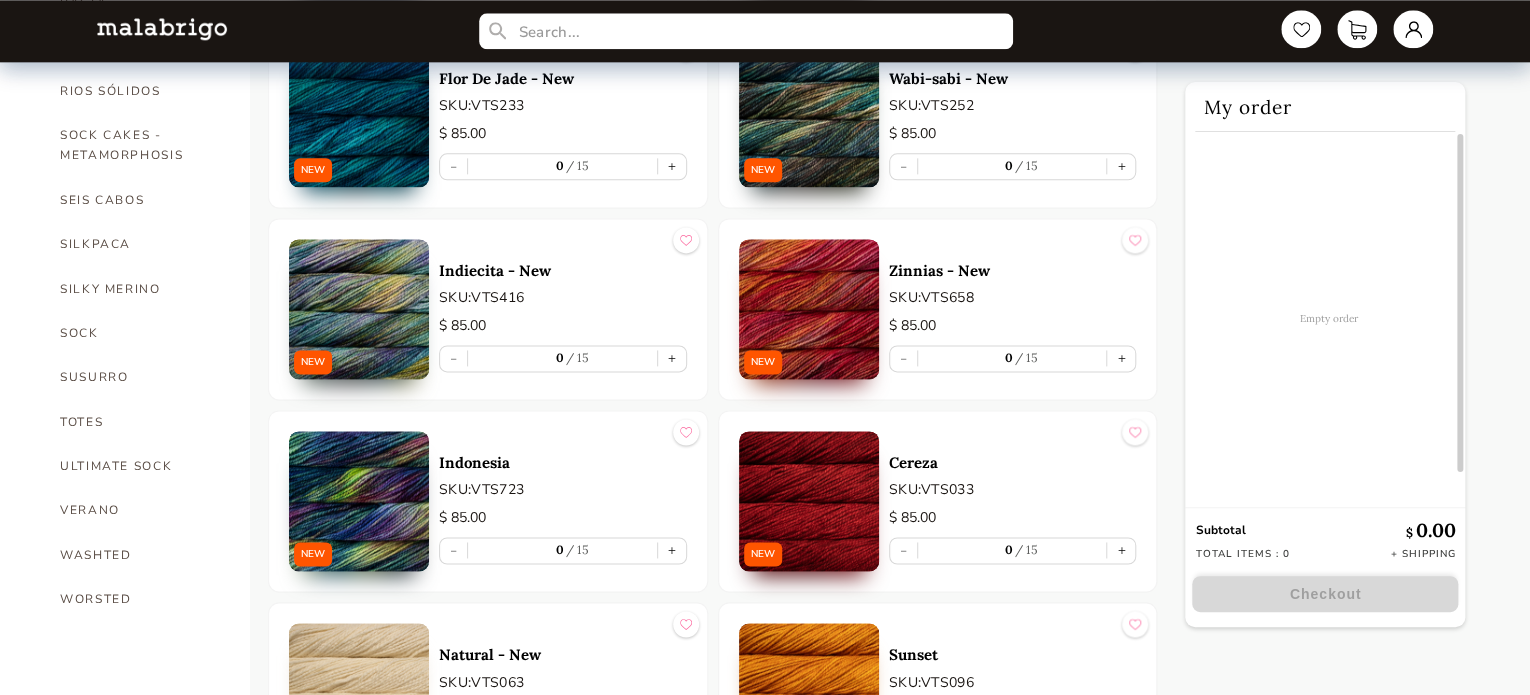 scroll, scrollTop: 1200, scrollLeft: 0, axis: vertical 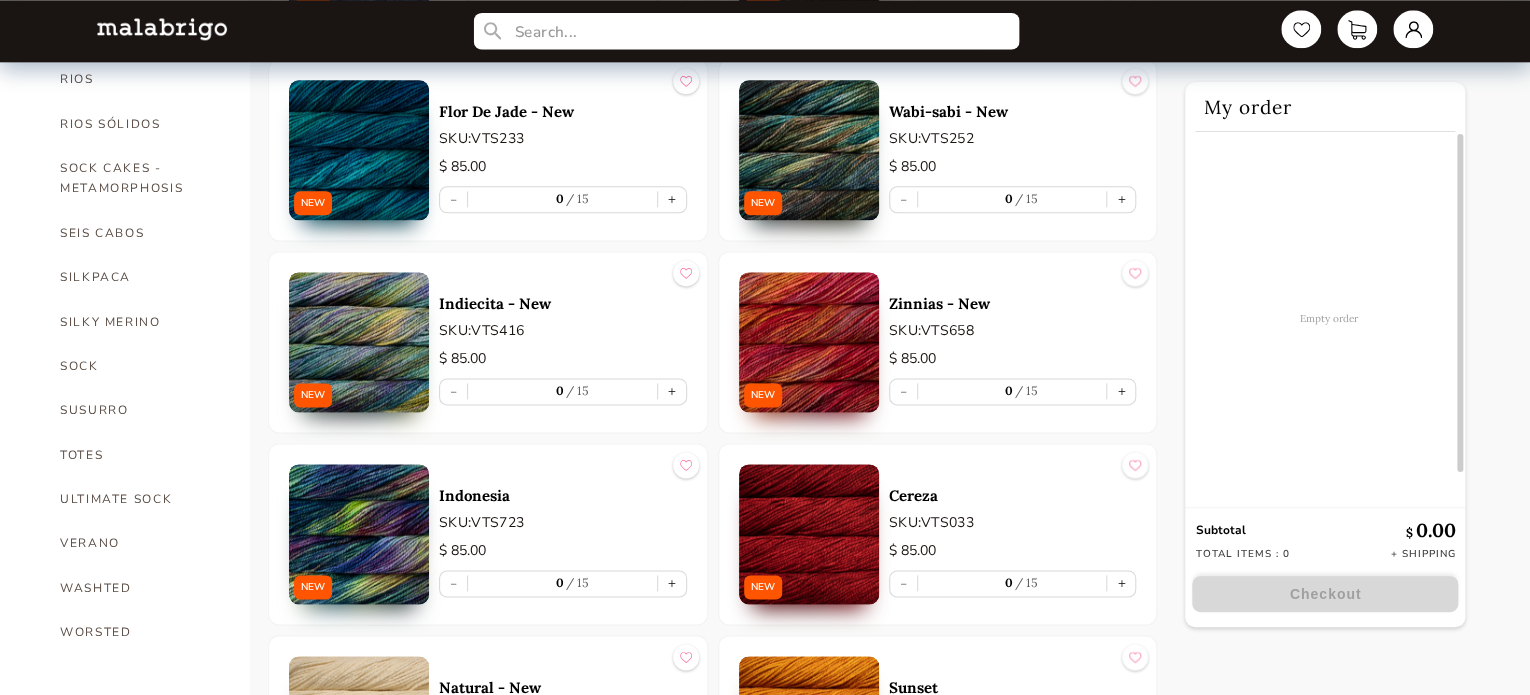 click at bounding box center [745, 31] 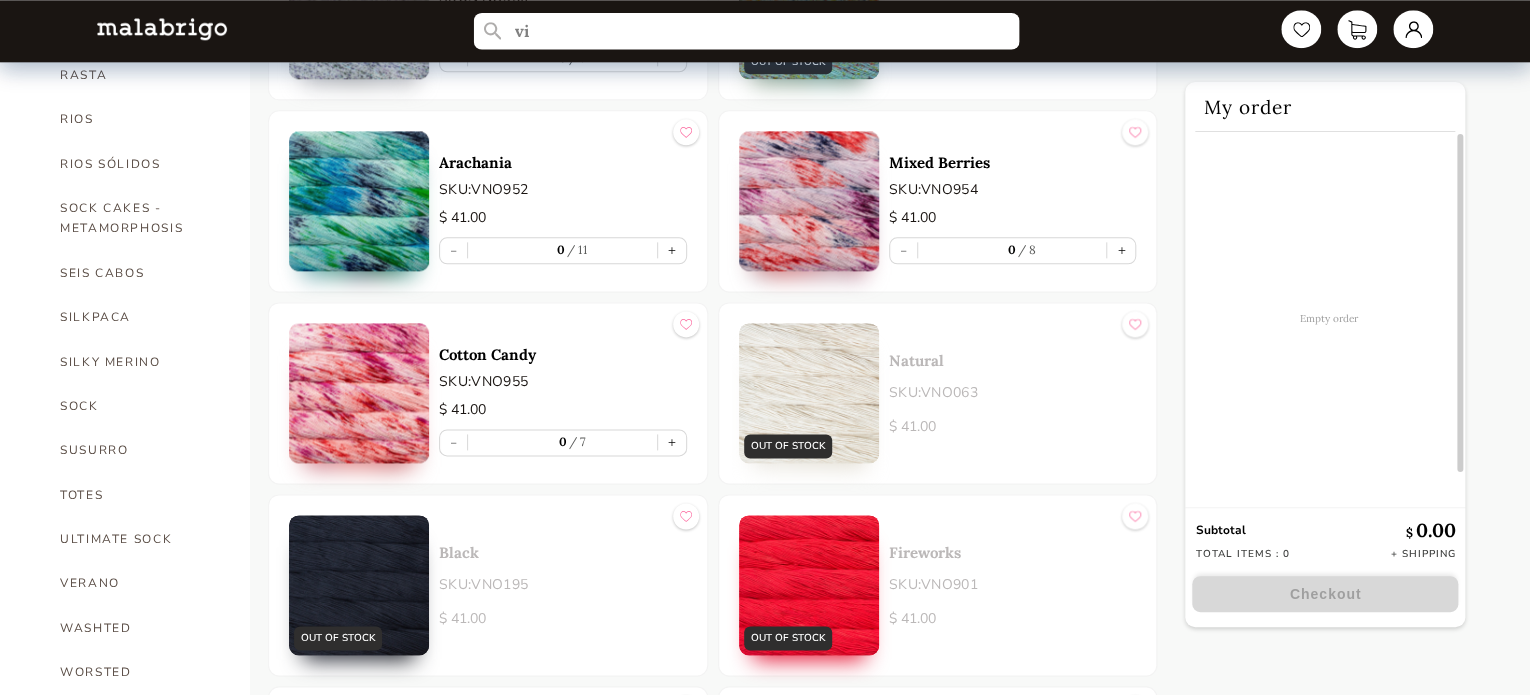 scroll, scrollTop: 1200, scrollLeft: 0, axis: vertical 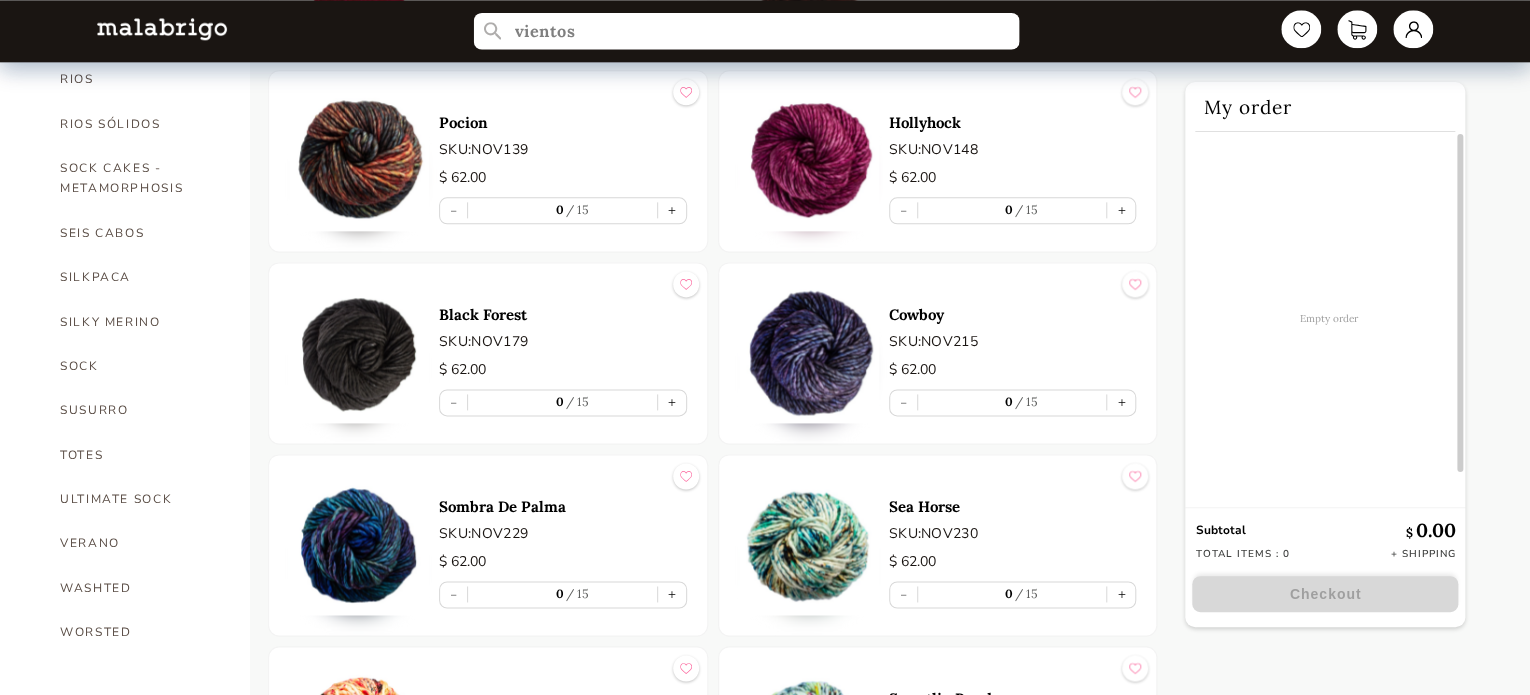 type on "vientos" 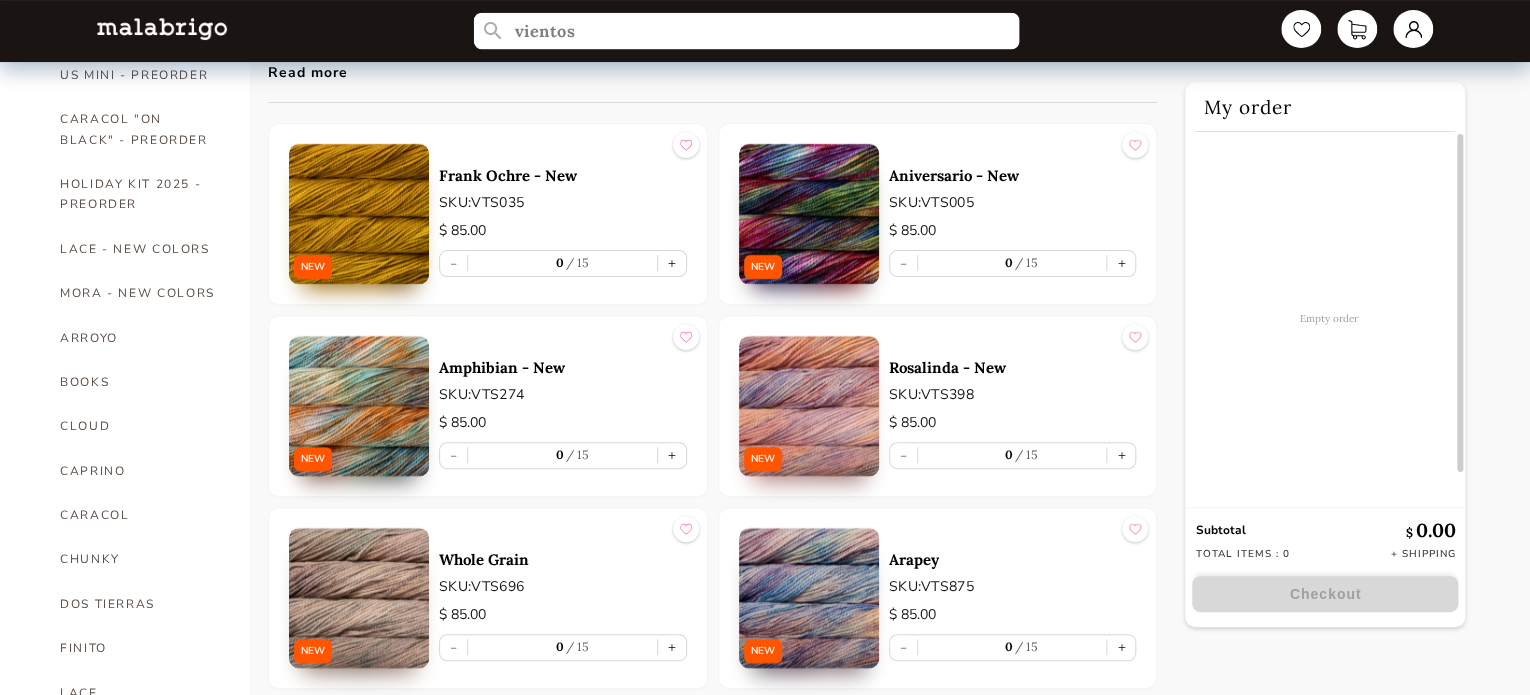 scroll, scrollTop: 0, scrollLeft: 0, axis: both 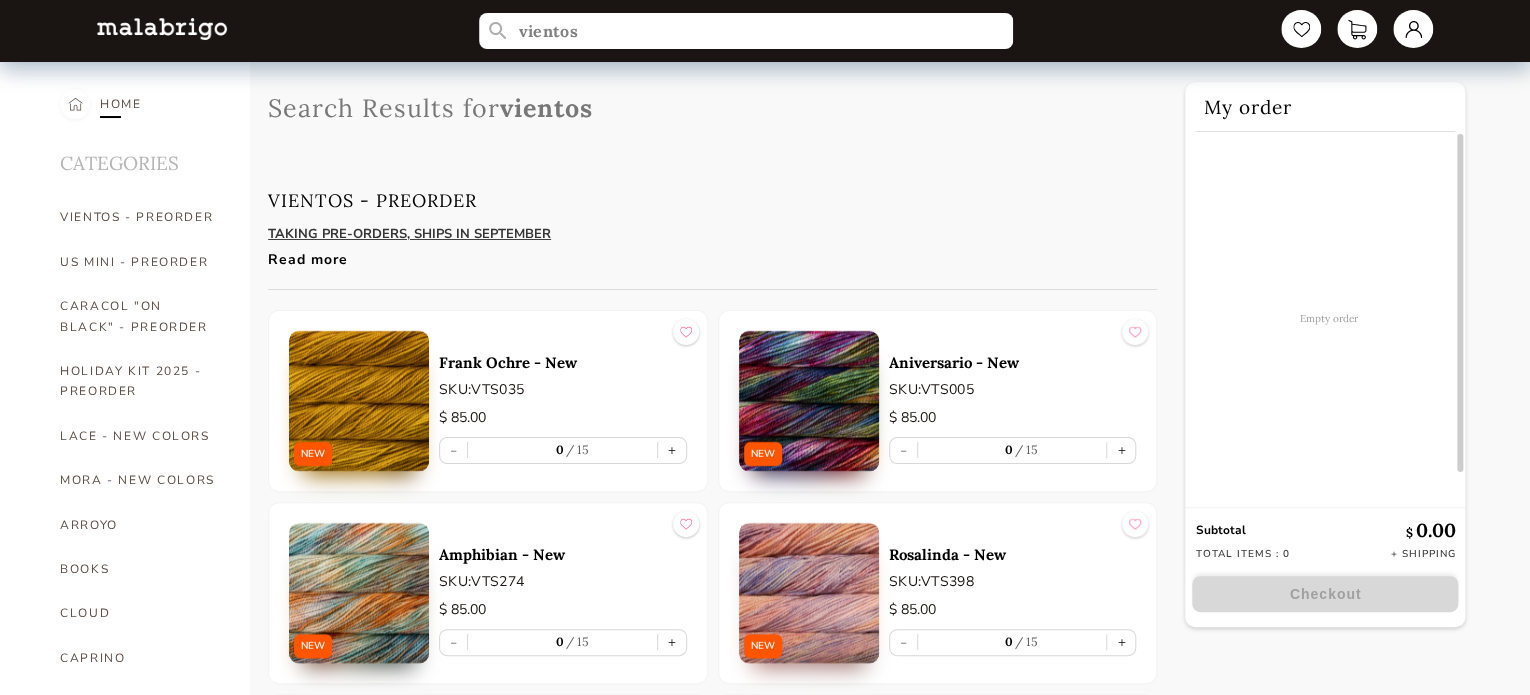 click on "HOME" at bounding box center [121, 104] 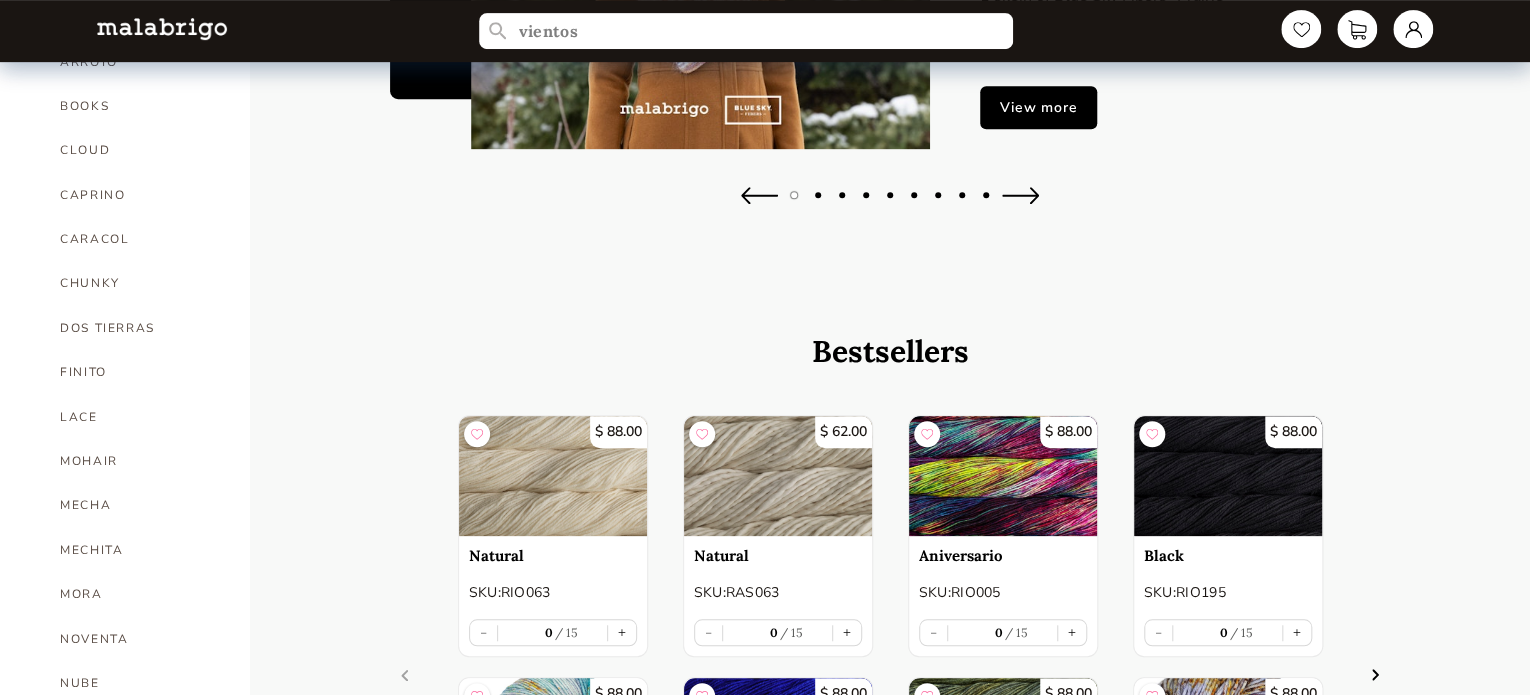 scroll, scrollTop: 0, scrollLeft: 0, axis: both 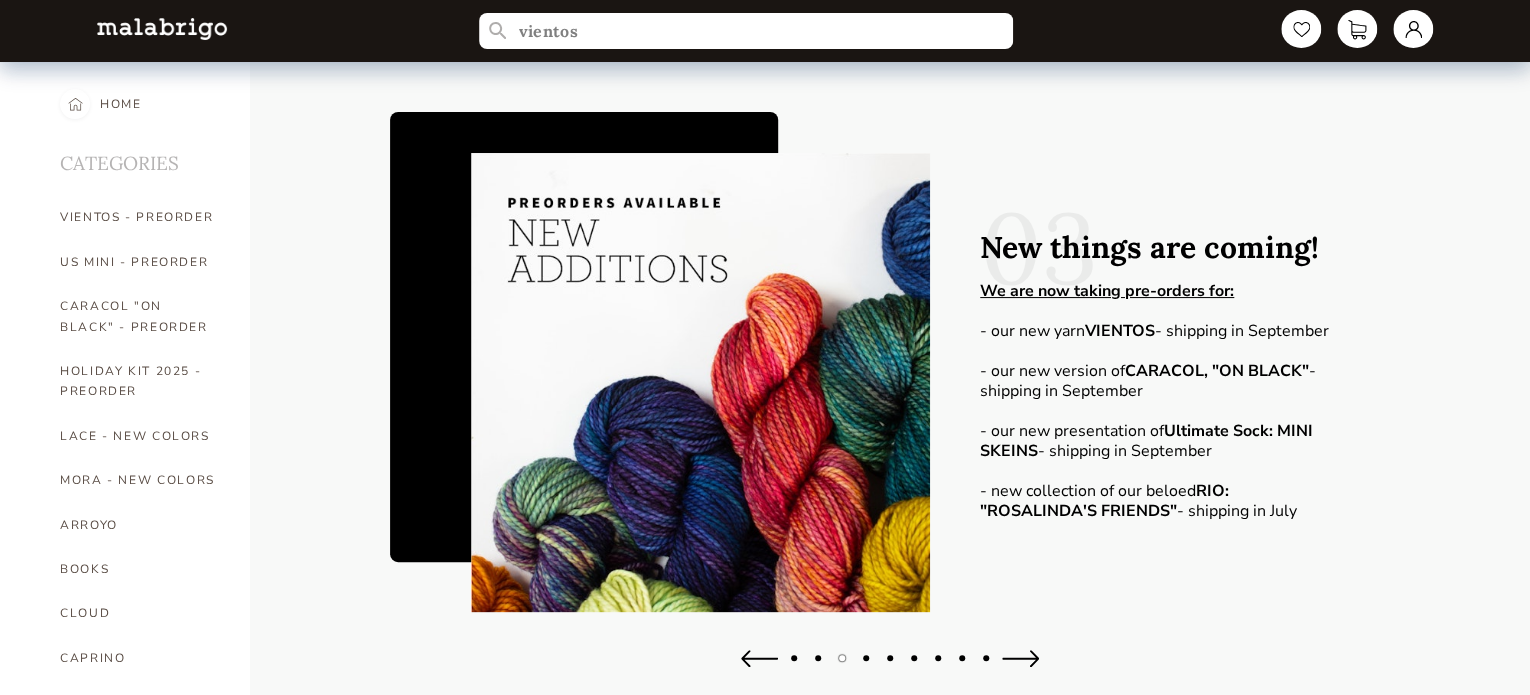 click at bounding box center (1160, 311) 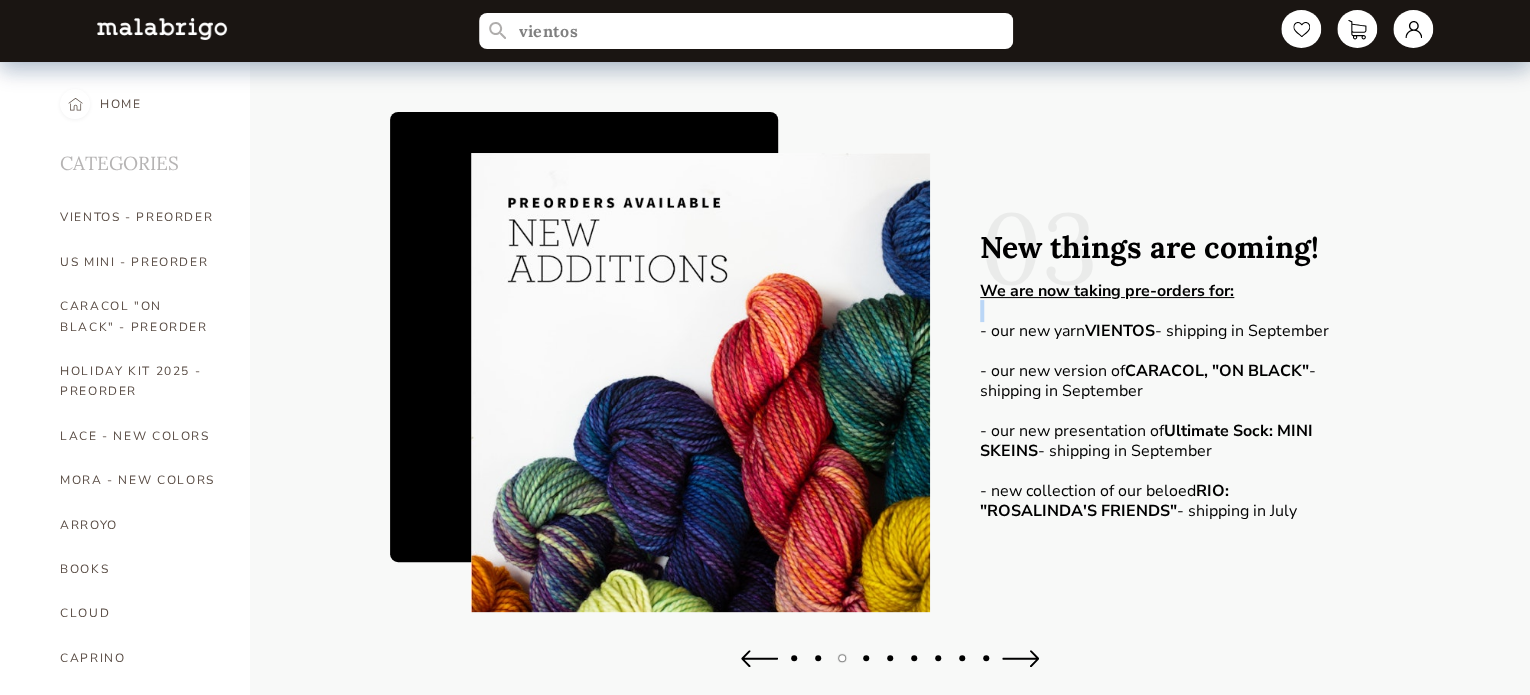 click at bounding box center [1160, 311] 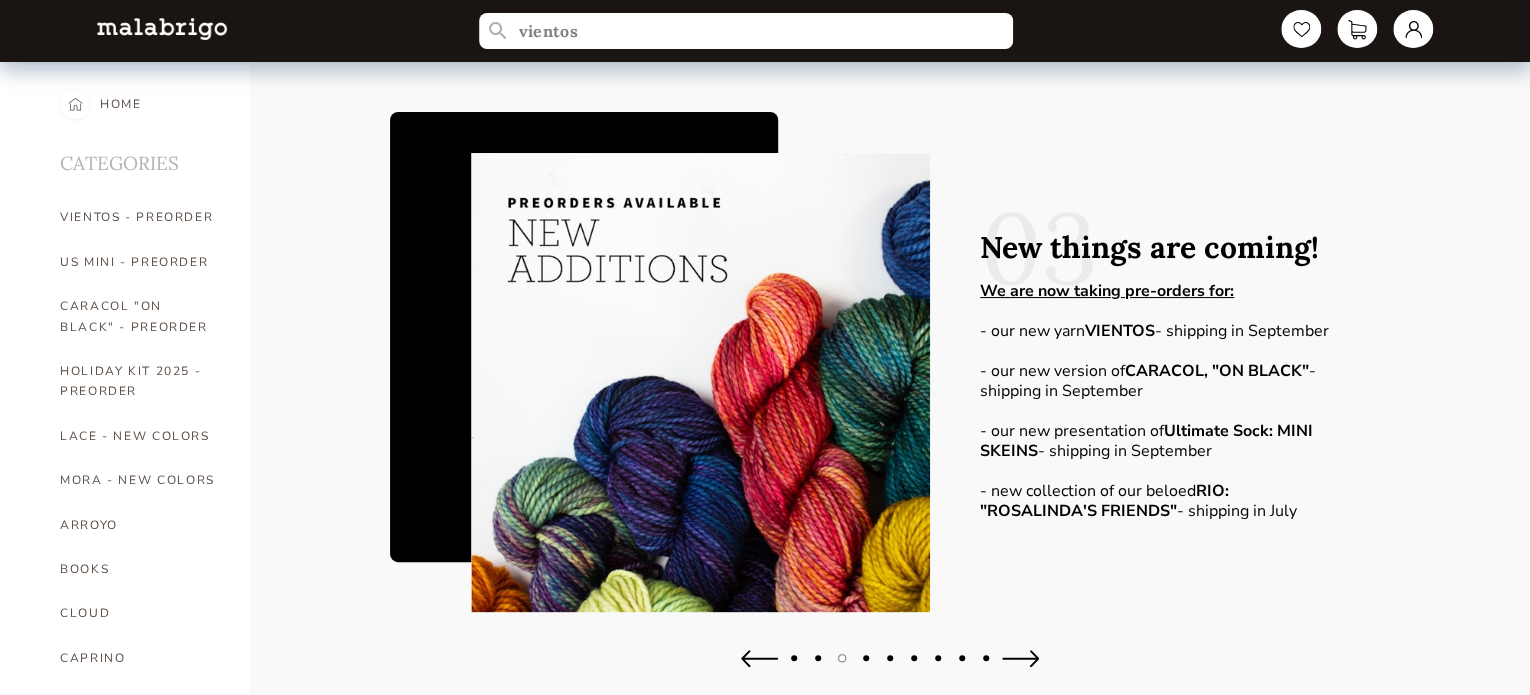 click on "VIENTOS" at bounding box center (1120, 331) 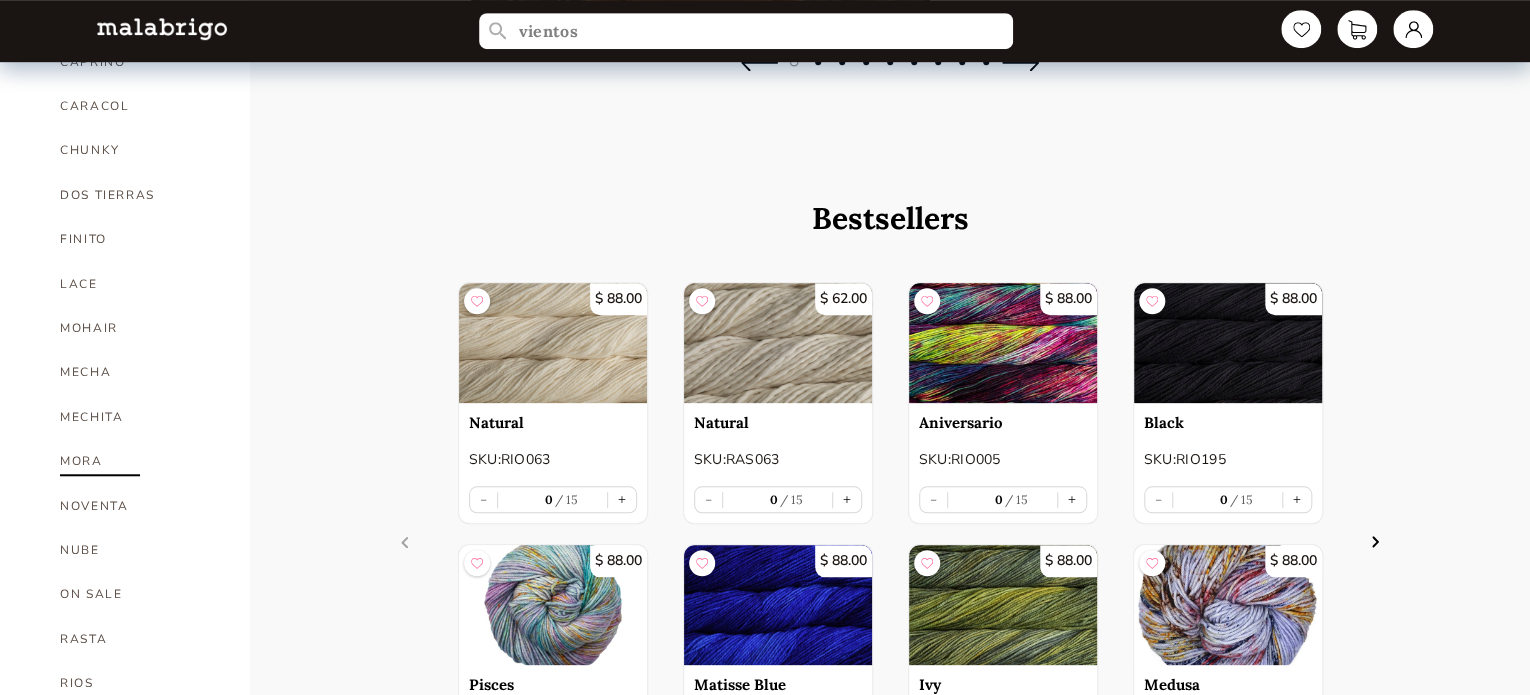 scroll, scrollTop: 600, scrollLeft: 0, axis: vertical 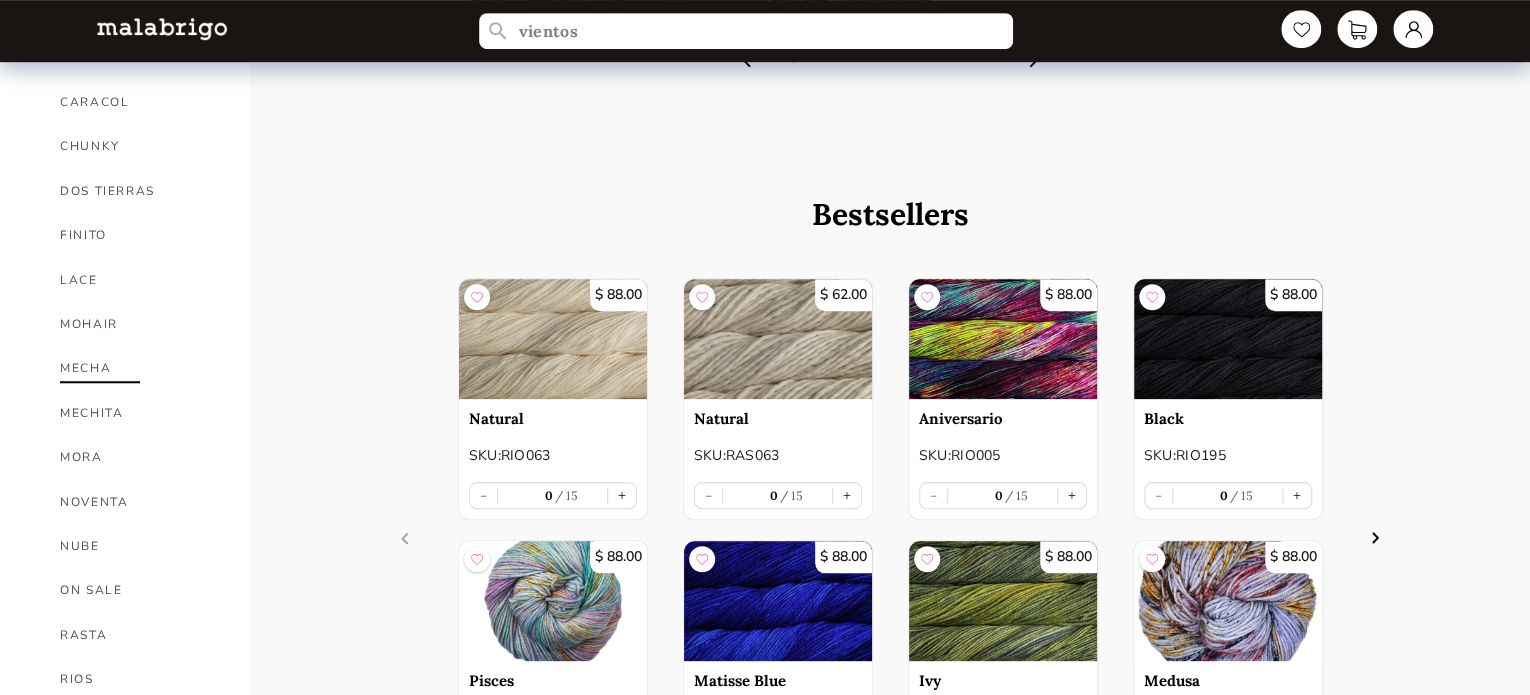 click on "MECHA" at bounding box center [140, 368] 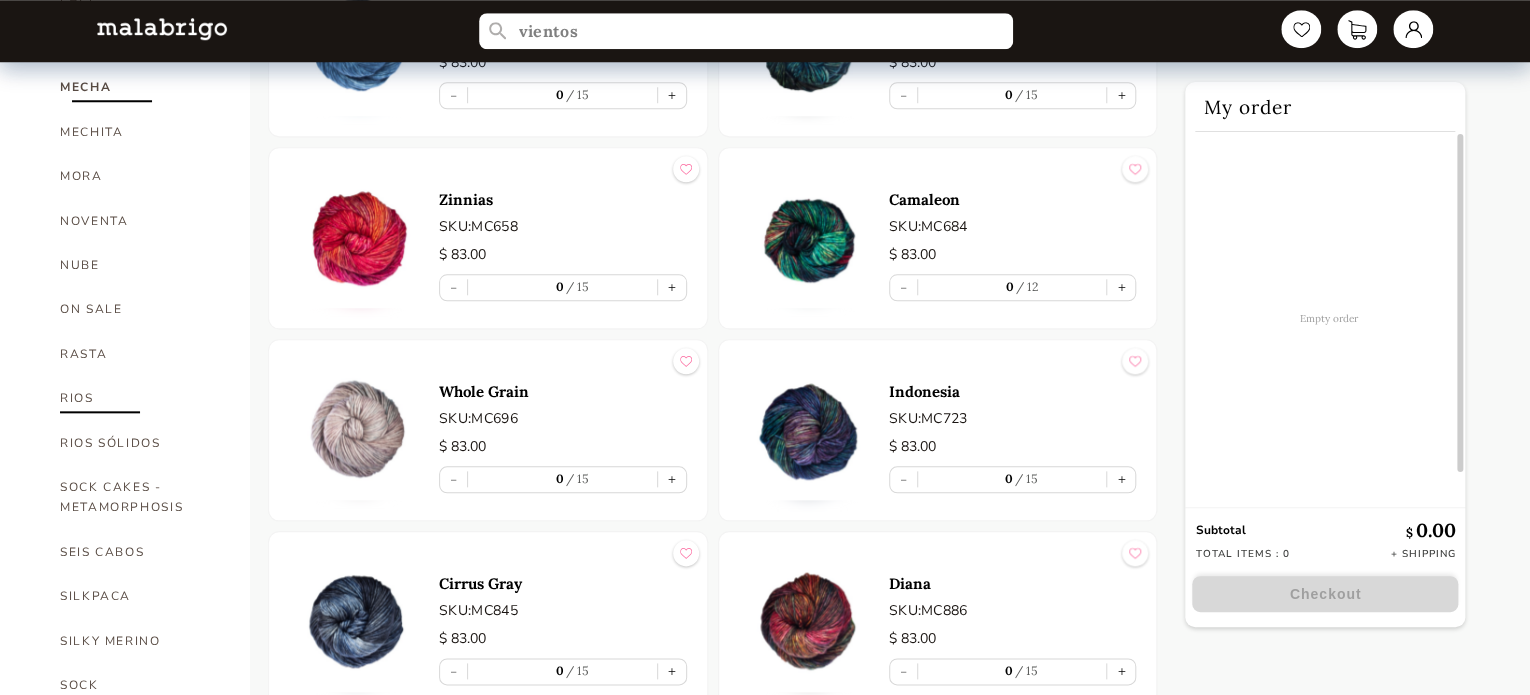 scroll, scrollTop: 900, scrollLeft: 0, axis: vertical 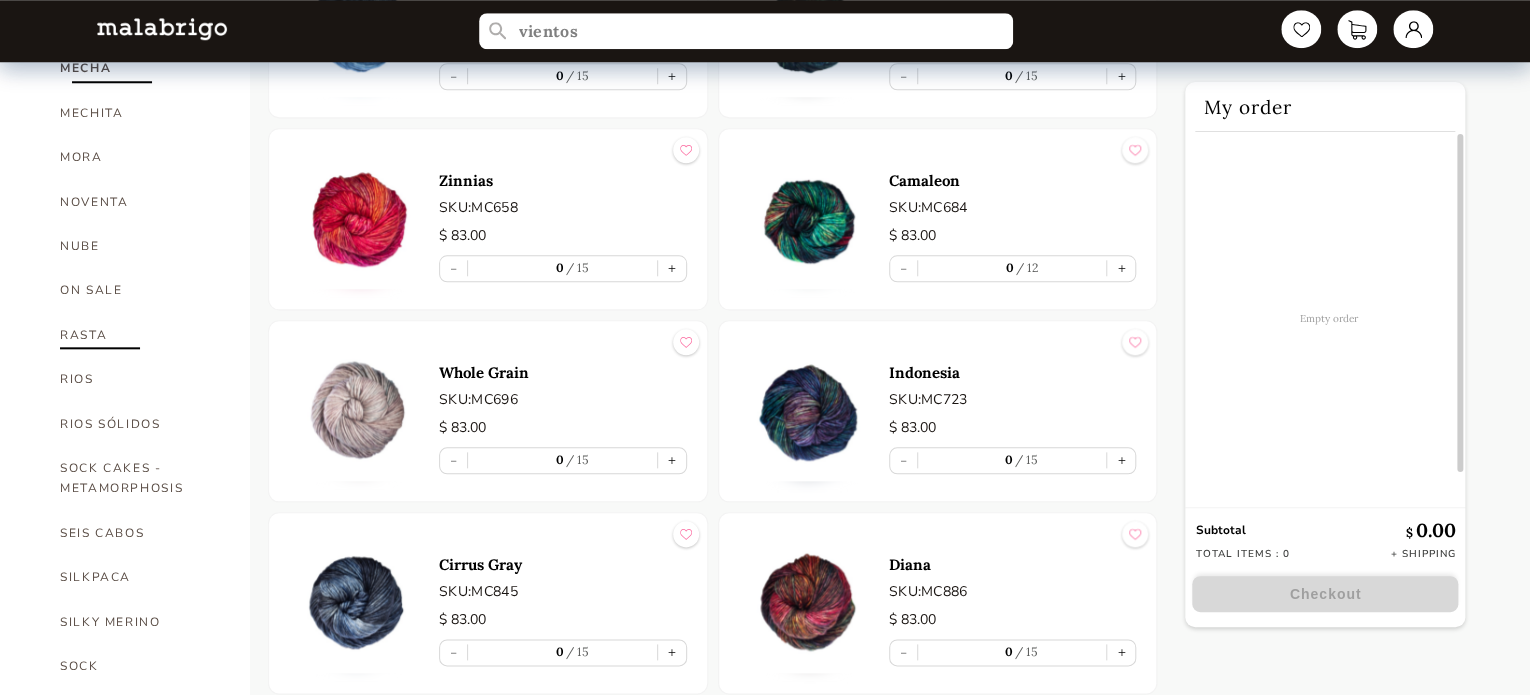click on "RASTA" at bounding box center [140, 335] 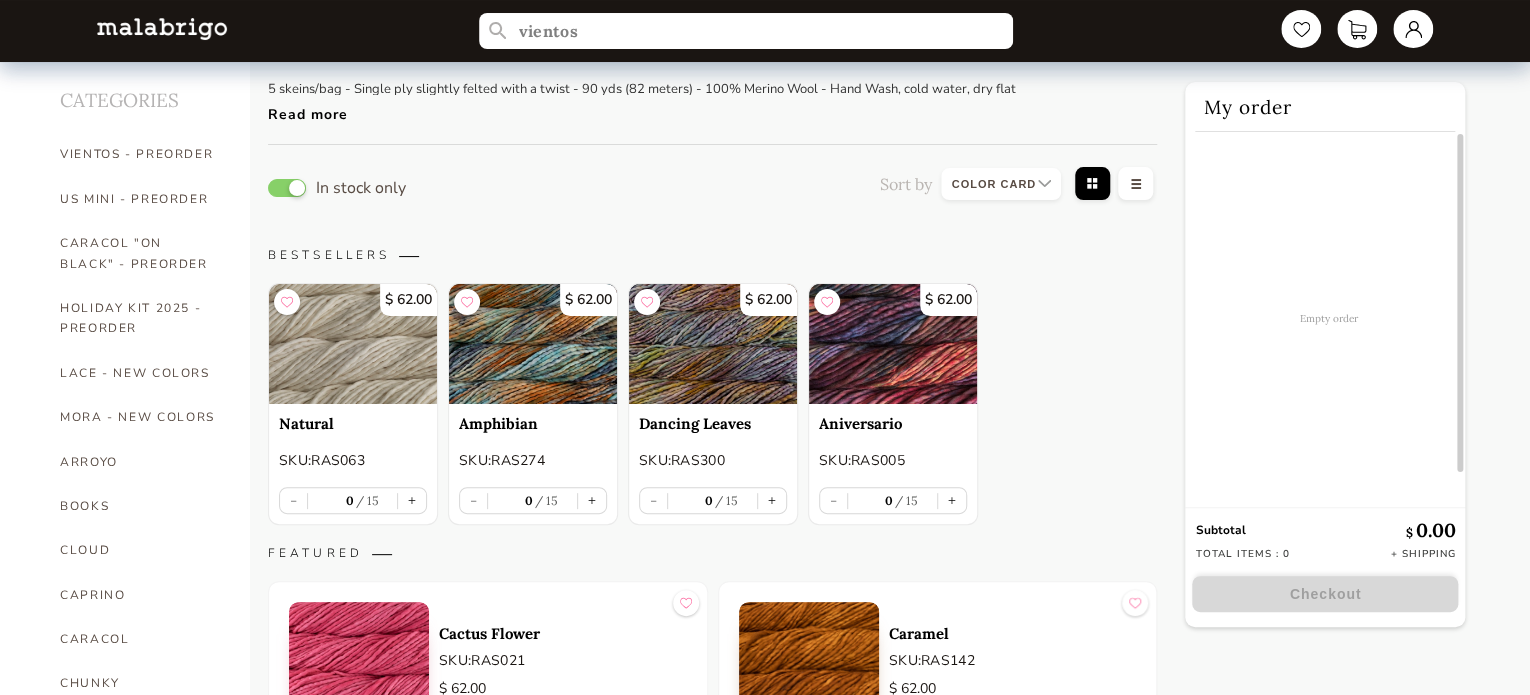 scroll, scrollTop: 0, scrollLeft: 0, axis: both 